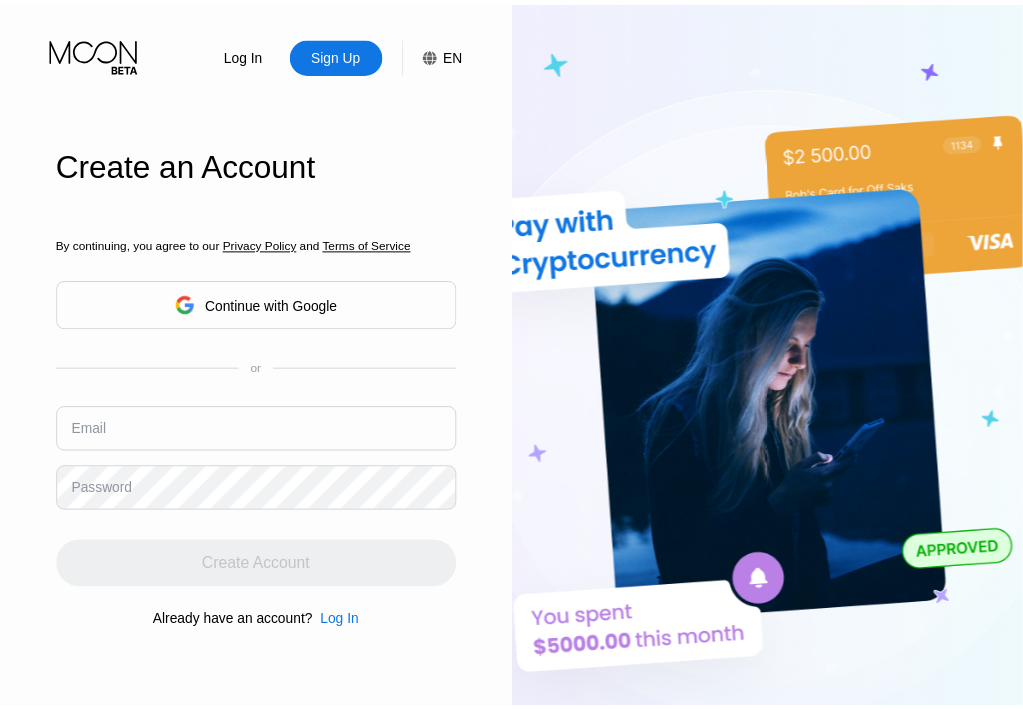 scroll, scrollTop: 0, scrollLeft: 0, axis: both 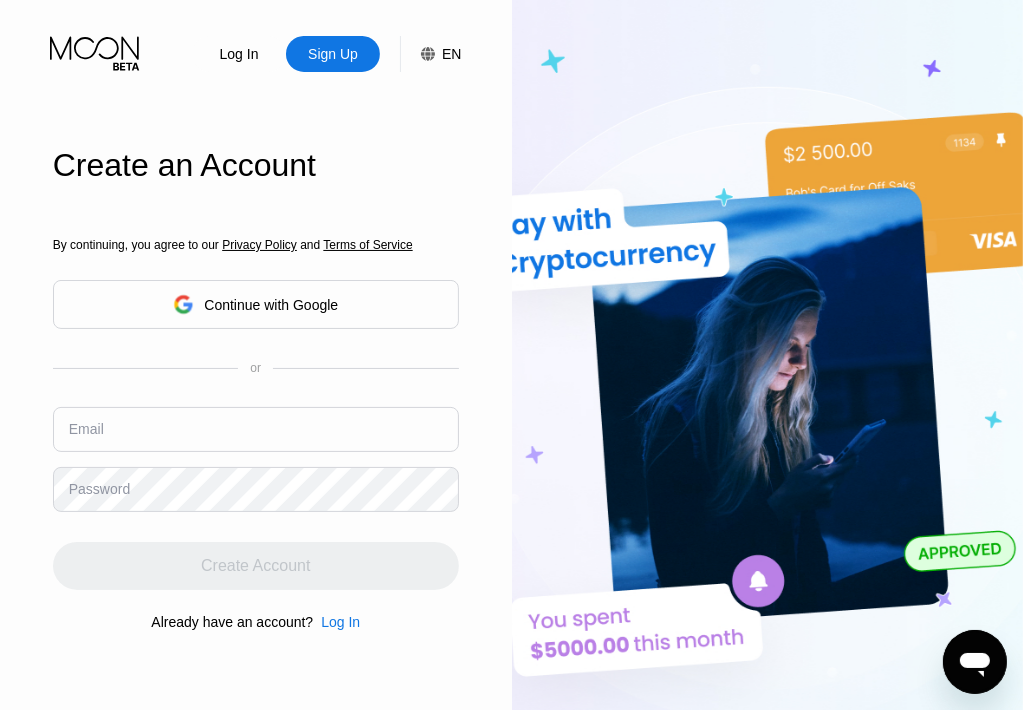 click at bounding box center (256, 429) 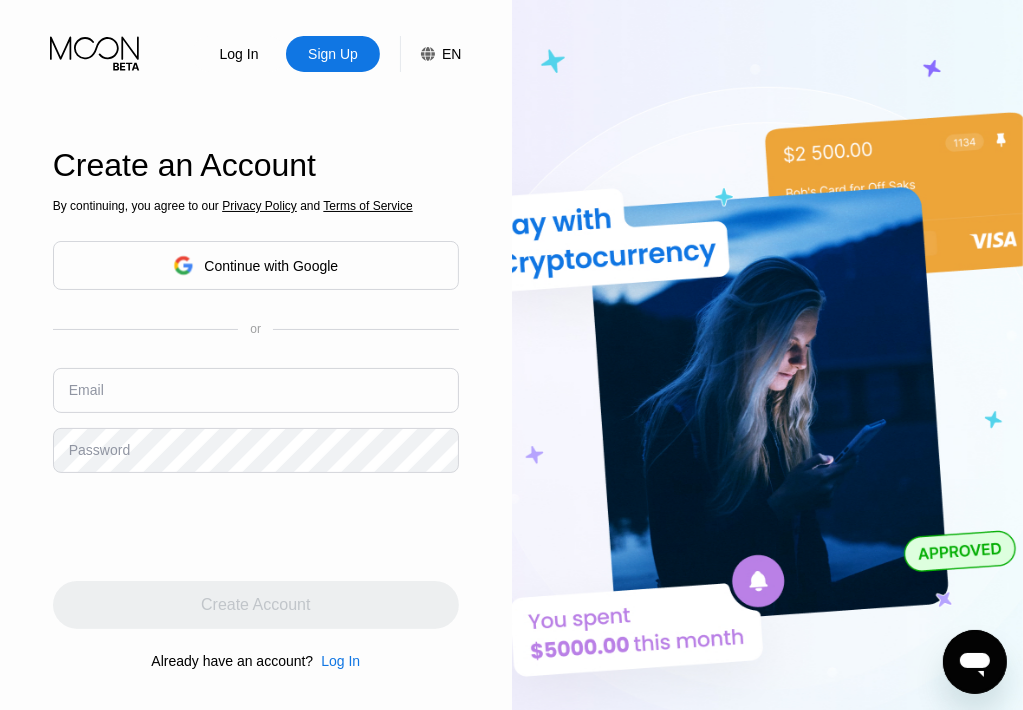 click at bounding box center (256, 390) 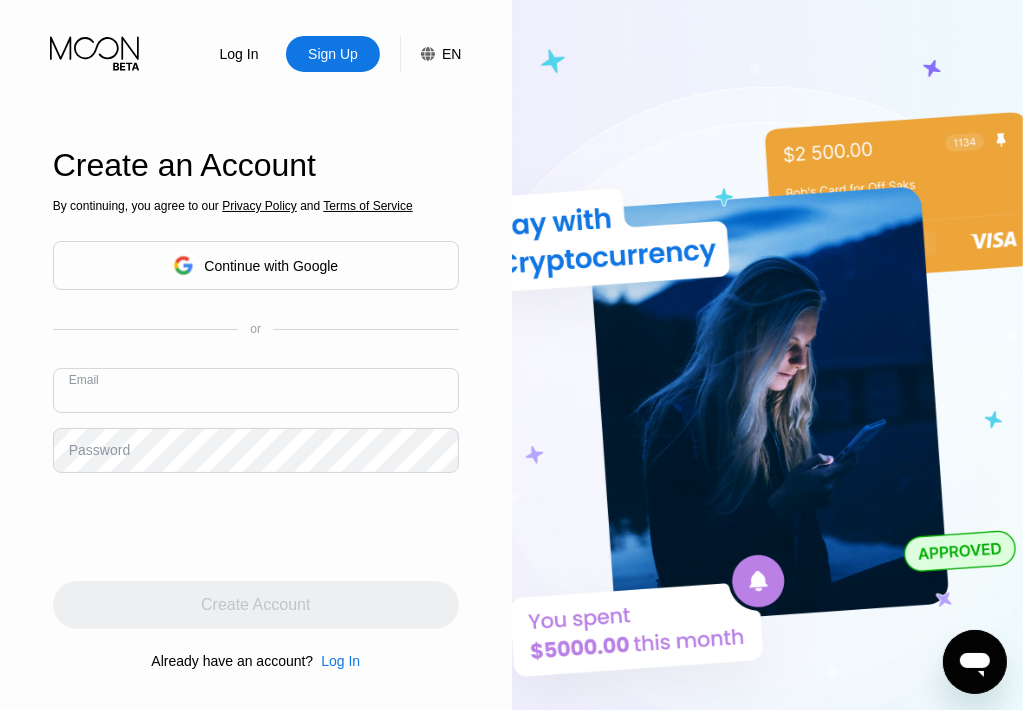 paste on "[EMAIL_ADDRESS][DOMAIN_NAME]" 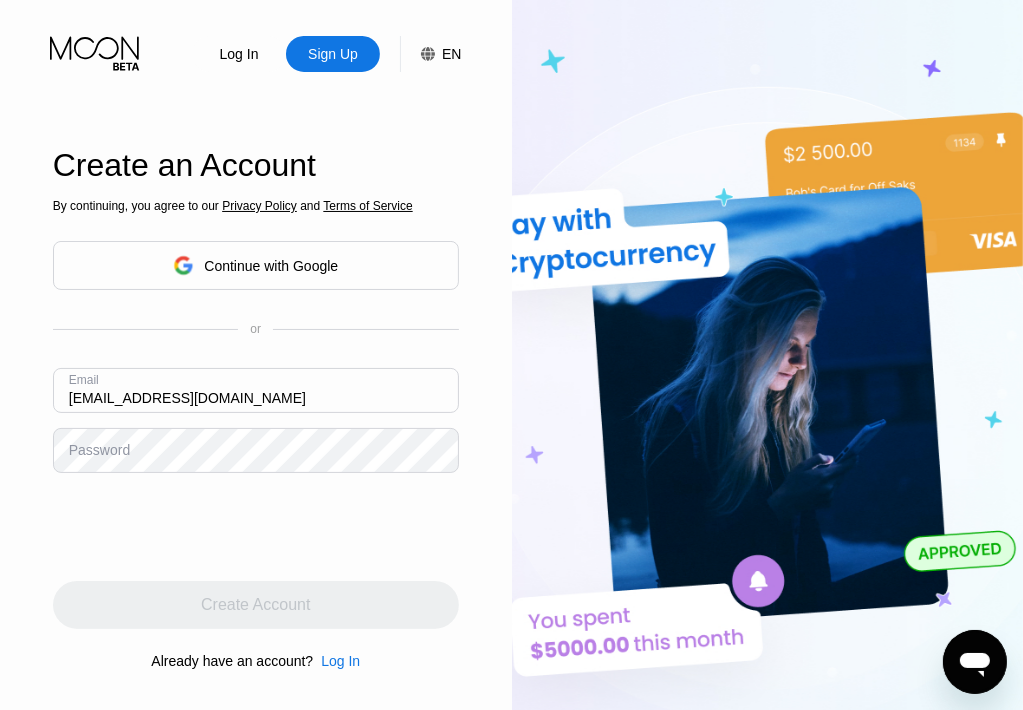 type on "[EMAIL_ADDRESS][DOMAIN_NAME]" 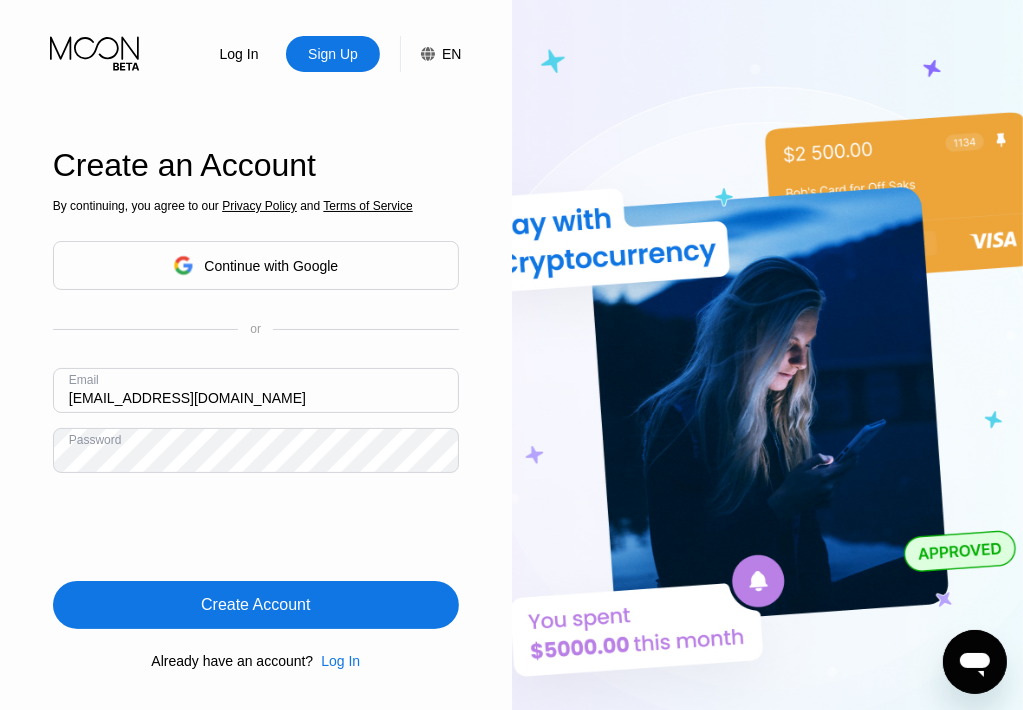 click on "Create Account" at bounding box center (255, 605) 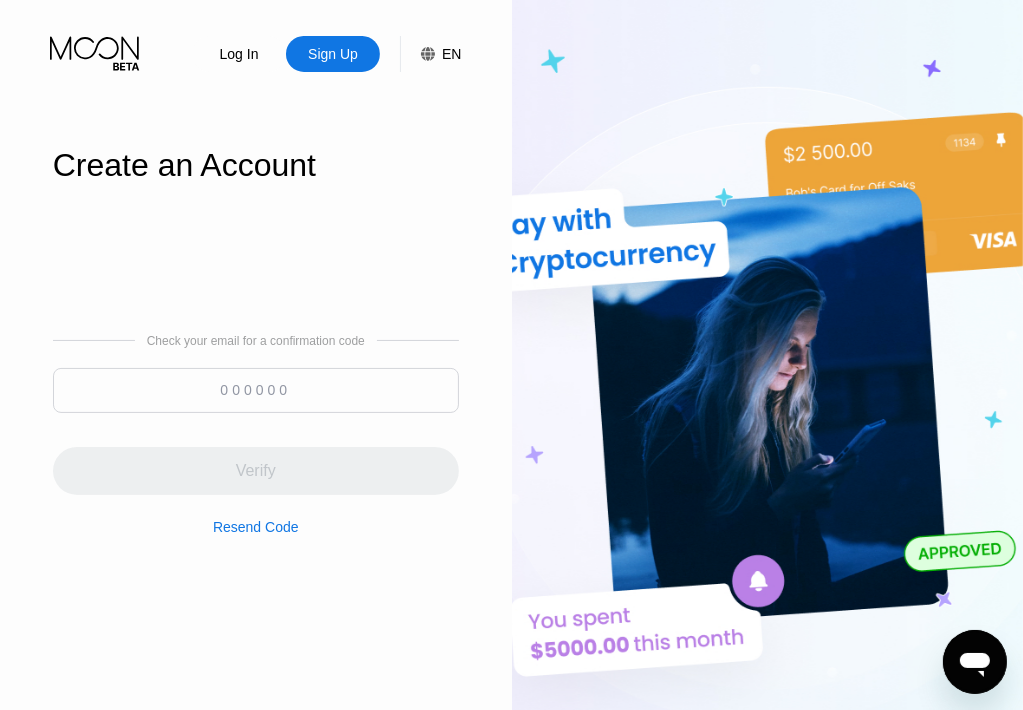 click on "Resend Code" at bounding box center (256, 527) 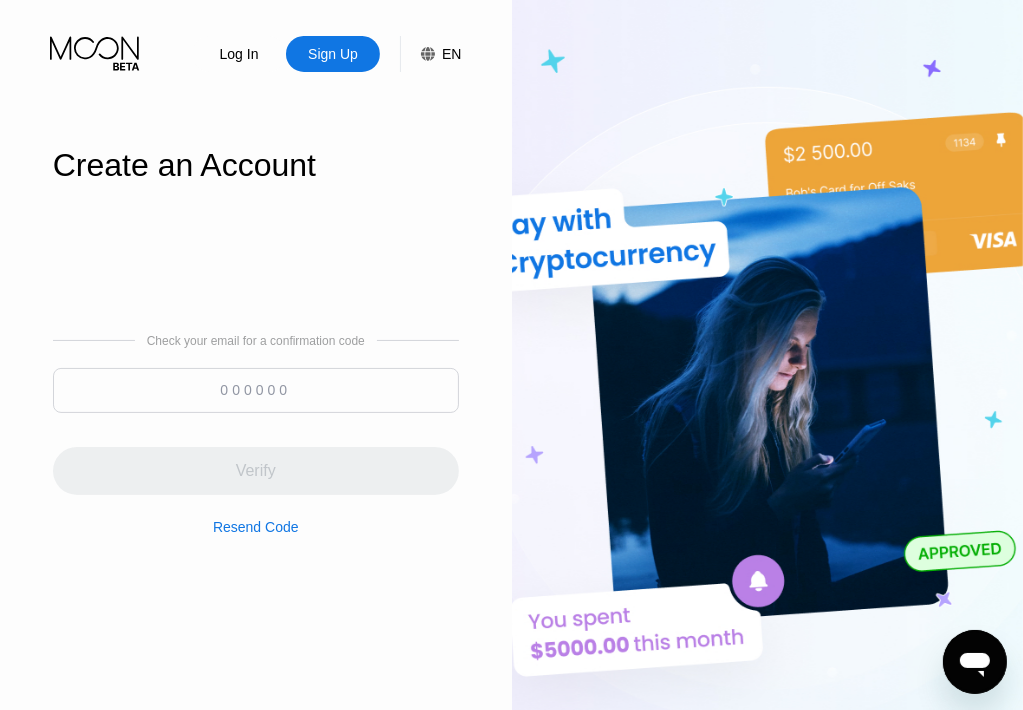click on "Resend Code" at bounding box center [256, 527] 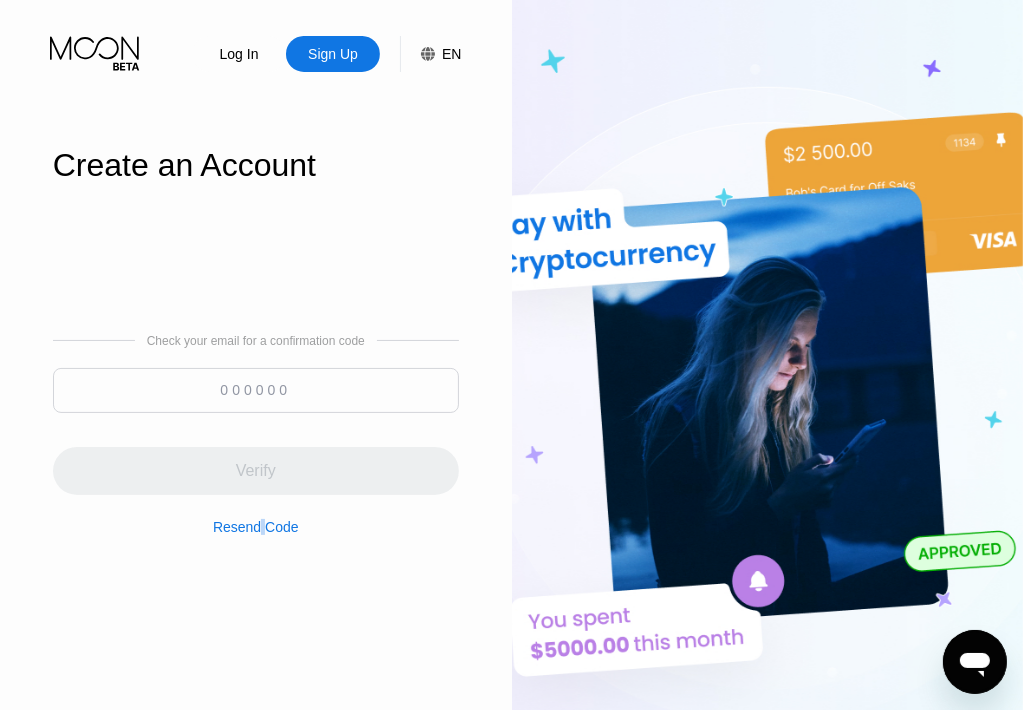 click on "Resend Code" at bounding box center (256, 527) 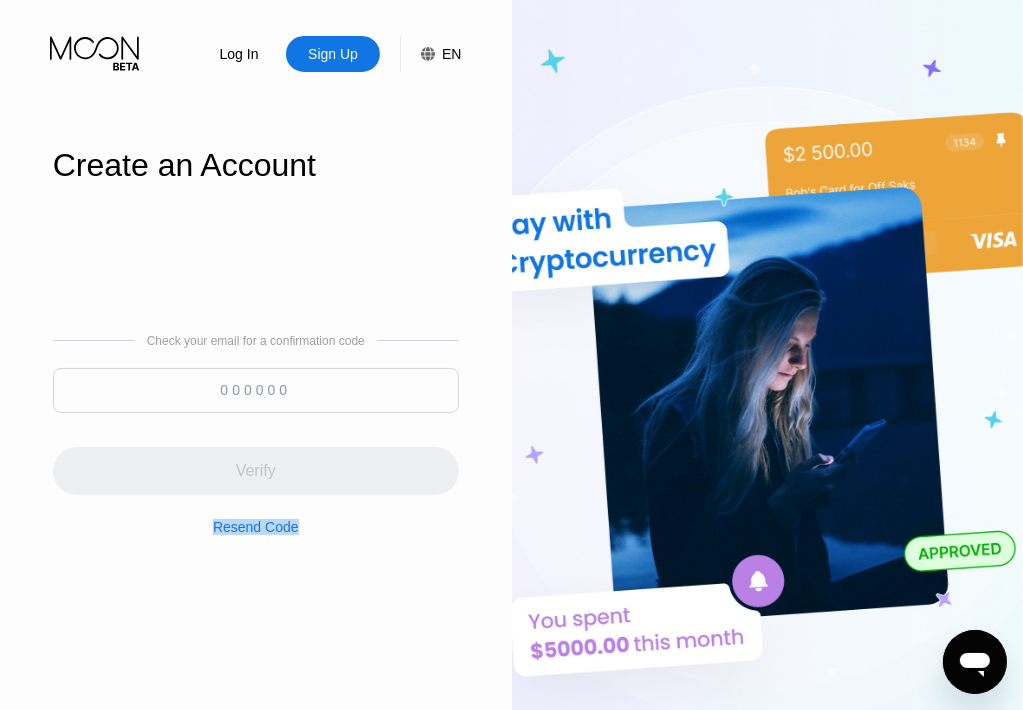 click on "Resend Code" at bounding box center (256, 527) 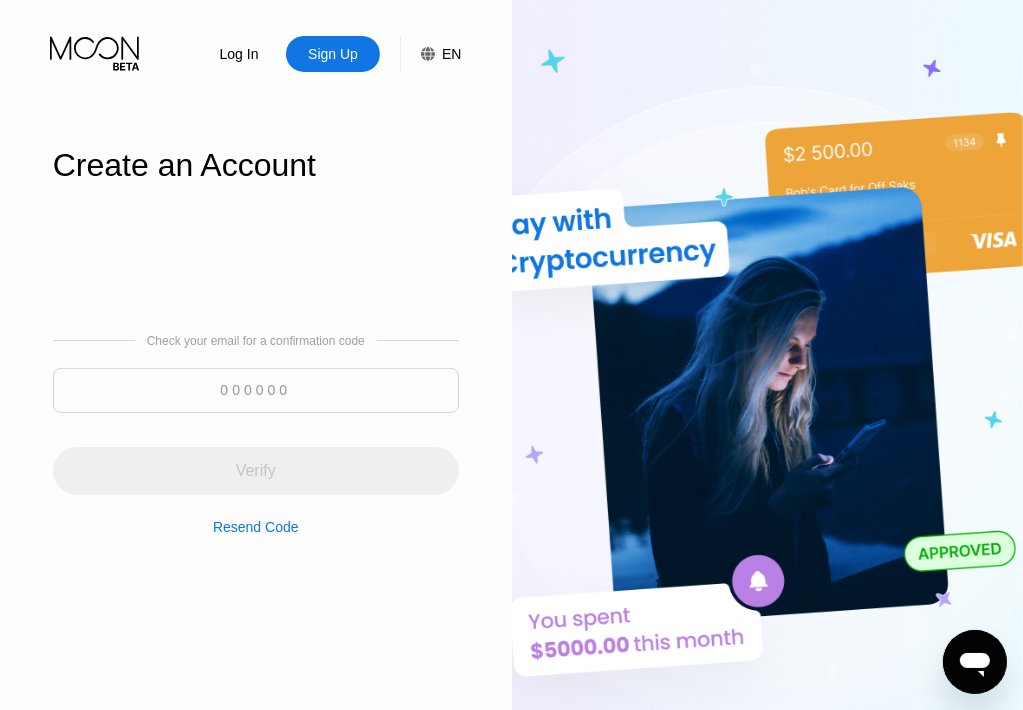 click on "Resend Code" at bounding box center [256, 515] 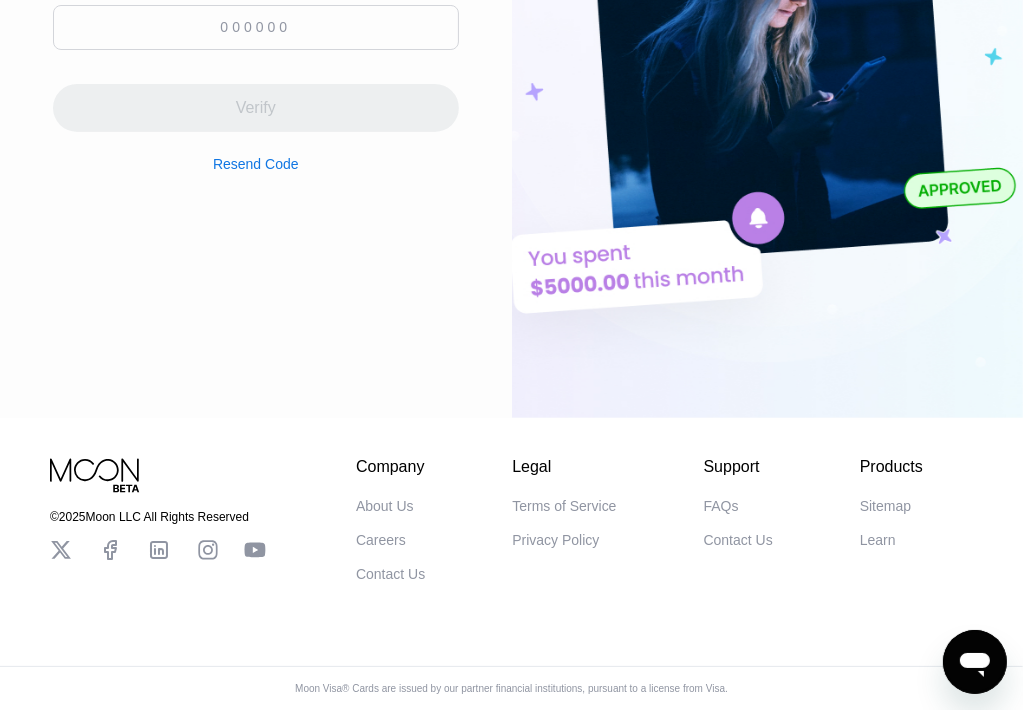 scroll, scrollTop: 376, scrollLeft: 0, axis: vertical 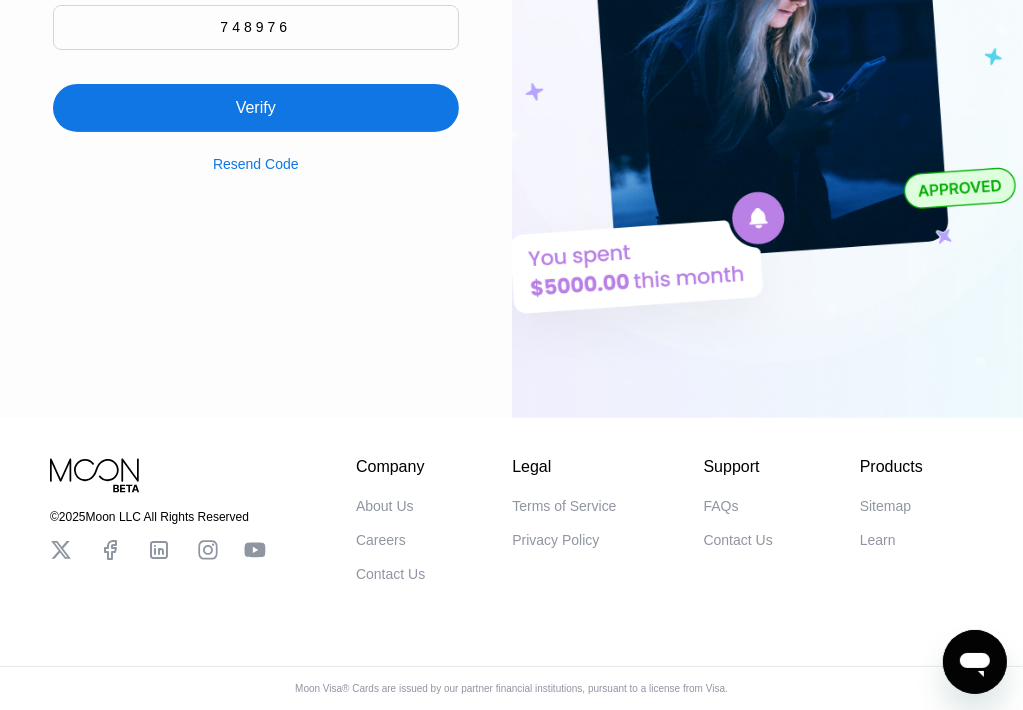 type on "748976" 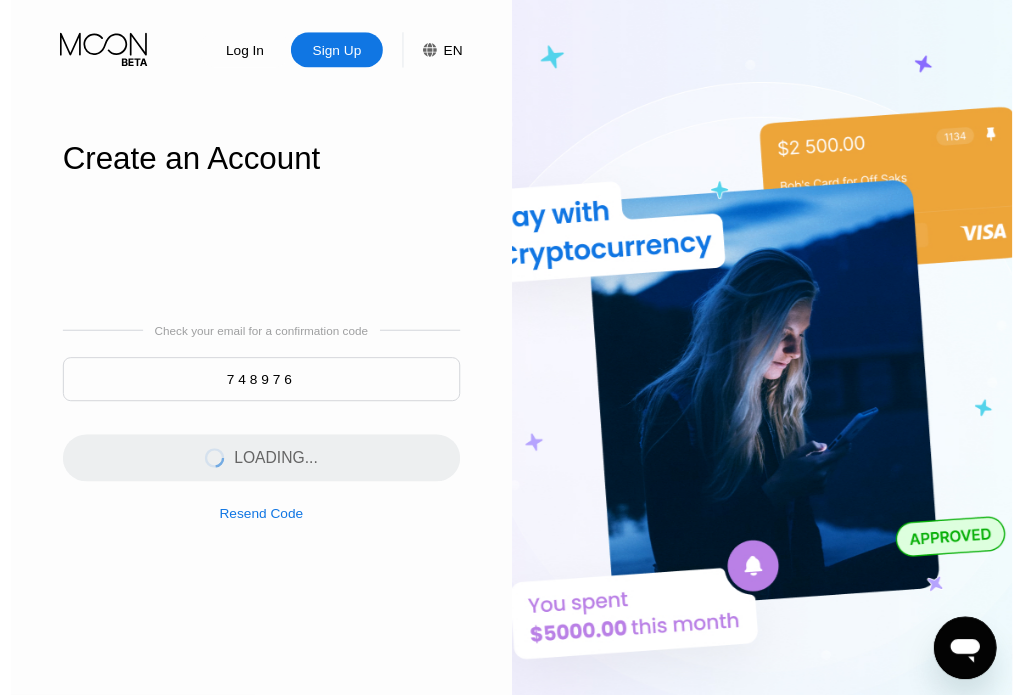 scroll, scrollTop: 0, scrollLeft: 0, axis: both 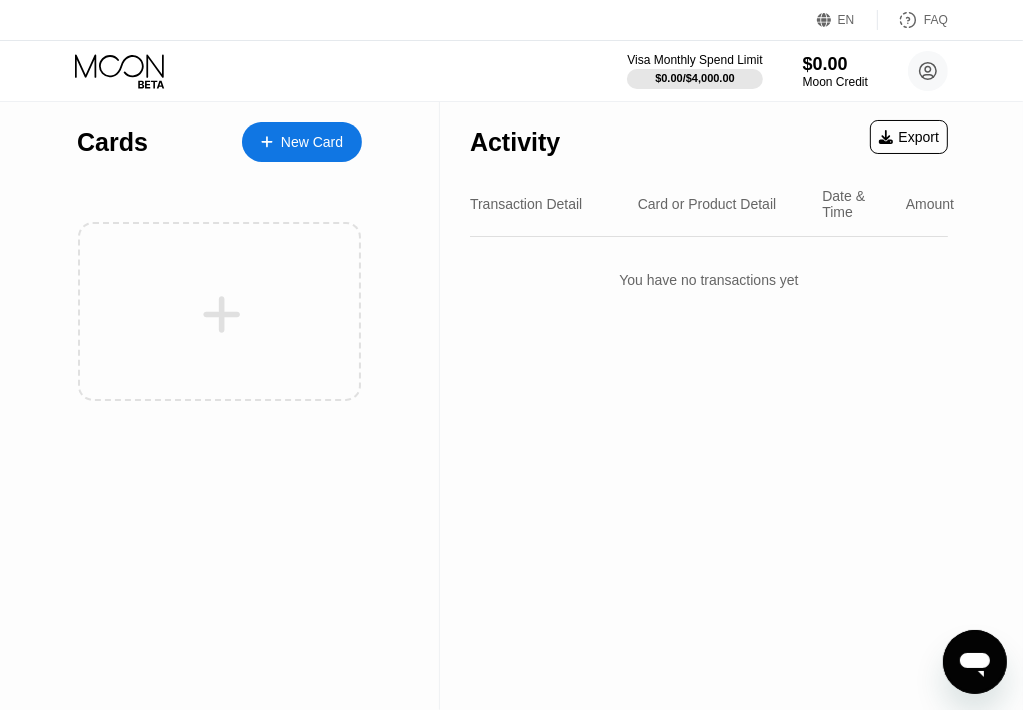 click on "New Card" at bounding box center (312, 142) 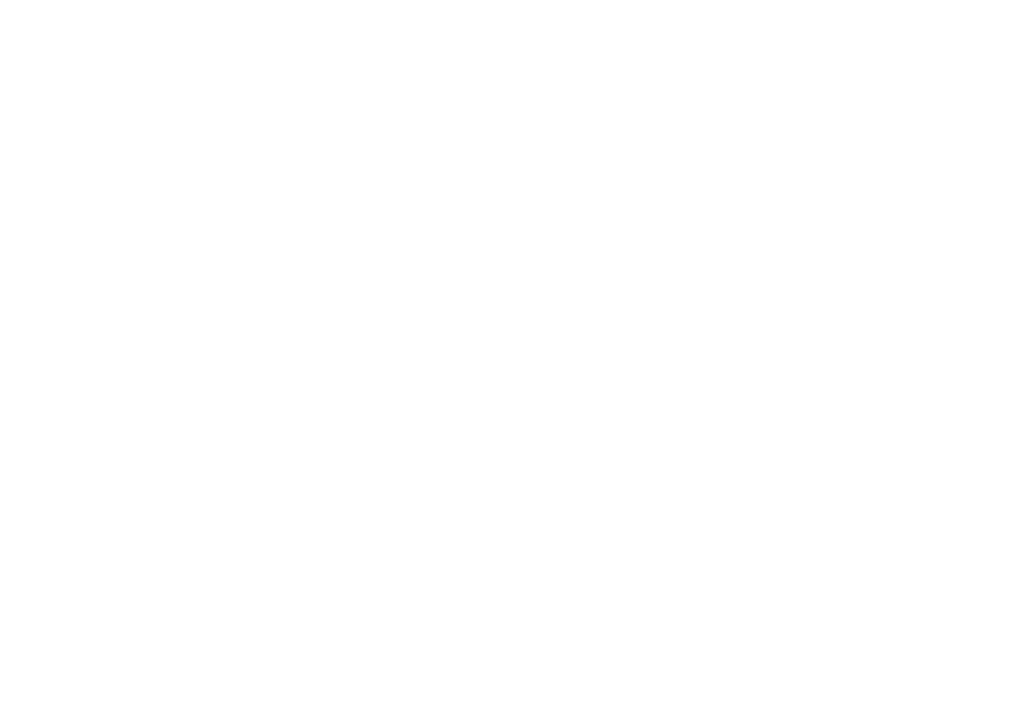 scroll, scrollTop: 0, scrollLeft: 0, axis: both 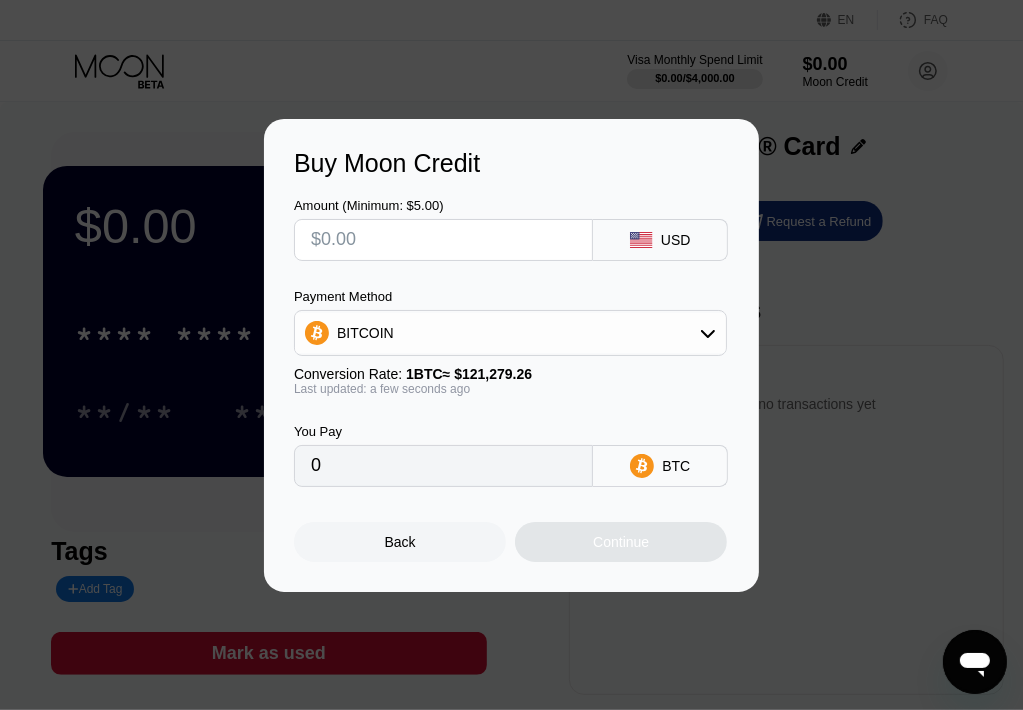 click on "Buy Moon Credit Amount (Minimum: $5.00) USD Payment Method BITCOIN Conversion Rate:   1  BTC  ≈   $121,279.26 Last updated:   a few seconds ago You Pay 0 BTC Back Continue" at bounding box center (511, 355) 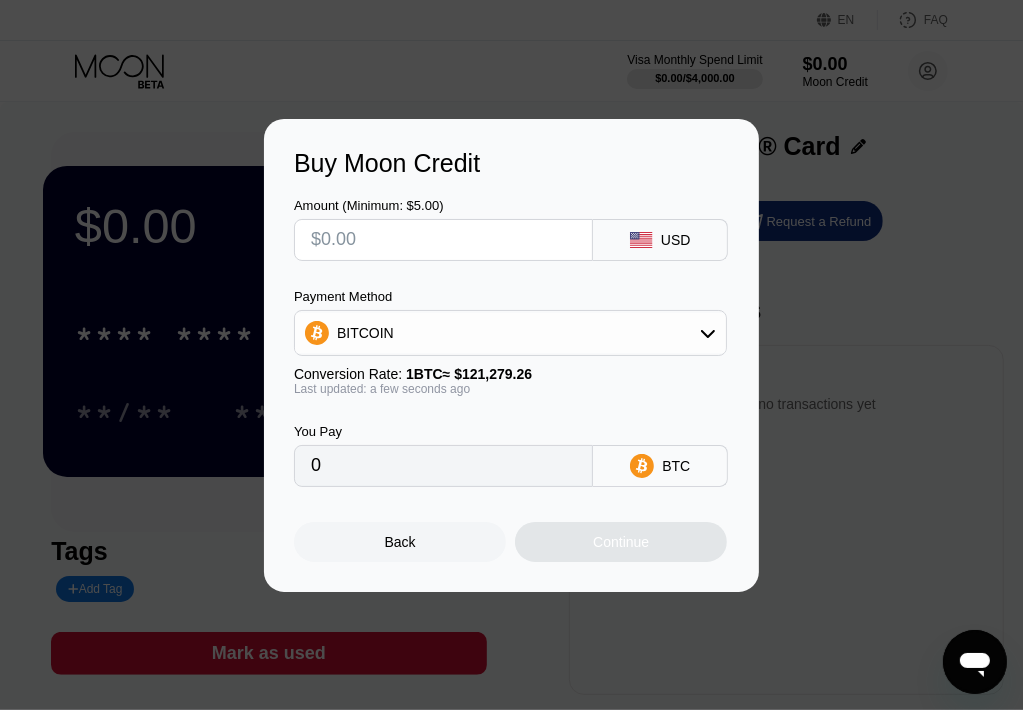 click on "Back" at bounding box center [400, 542] 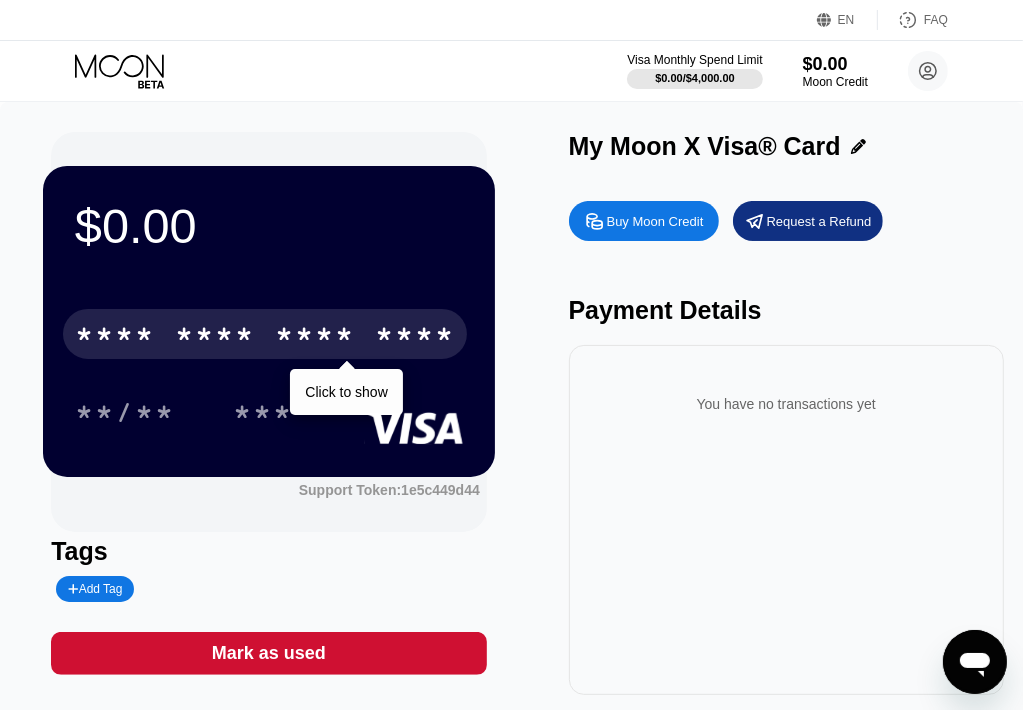 click on "* * * * * * * * * * * * ****" at bounding box center (265, 334) 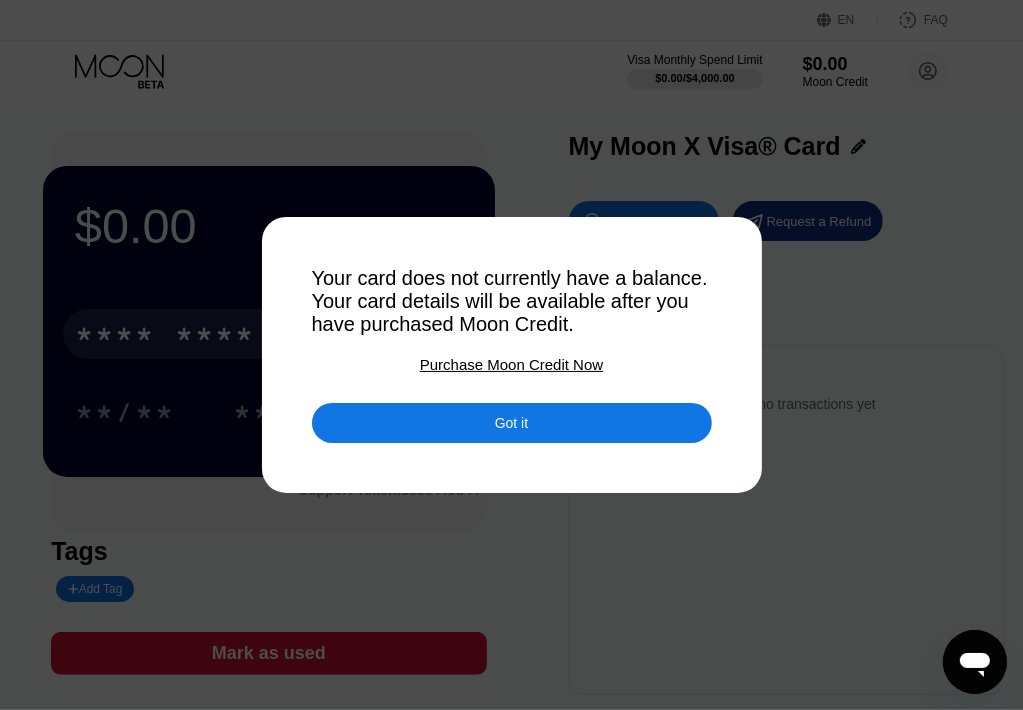 click at bounding box center (519, 355) 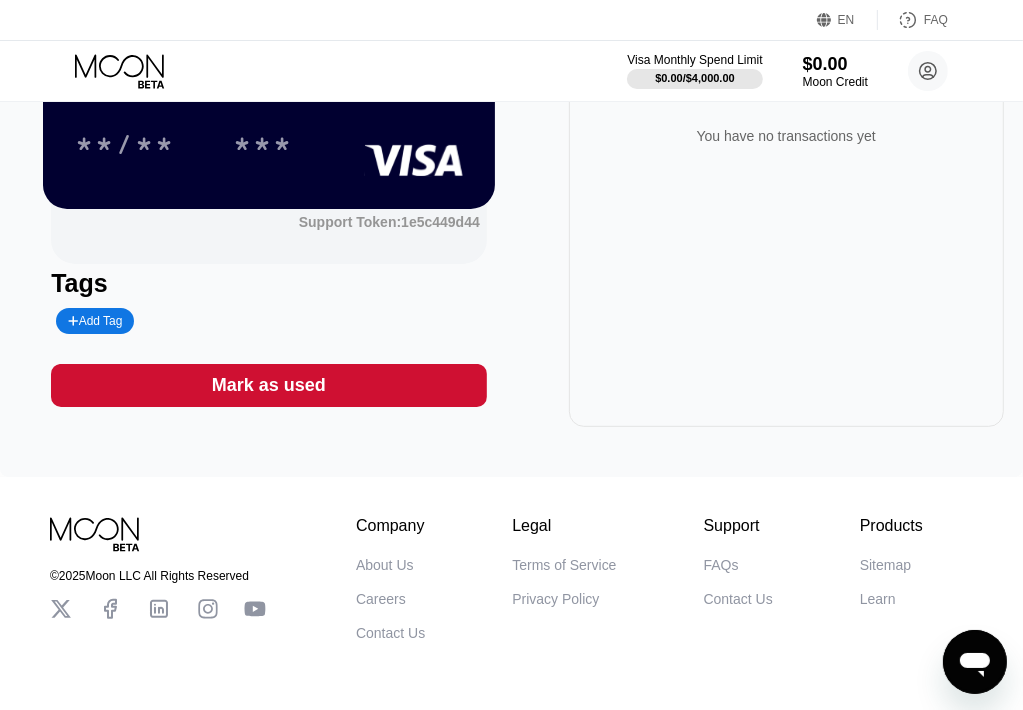 scroll, scrollTop: 248, scrollLeft: 0, axis: vertical 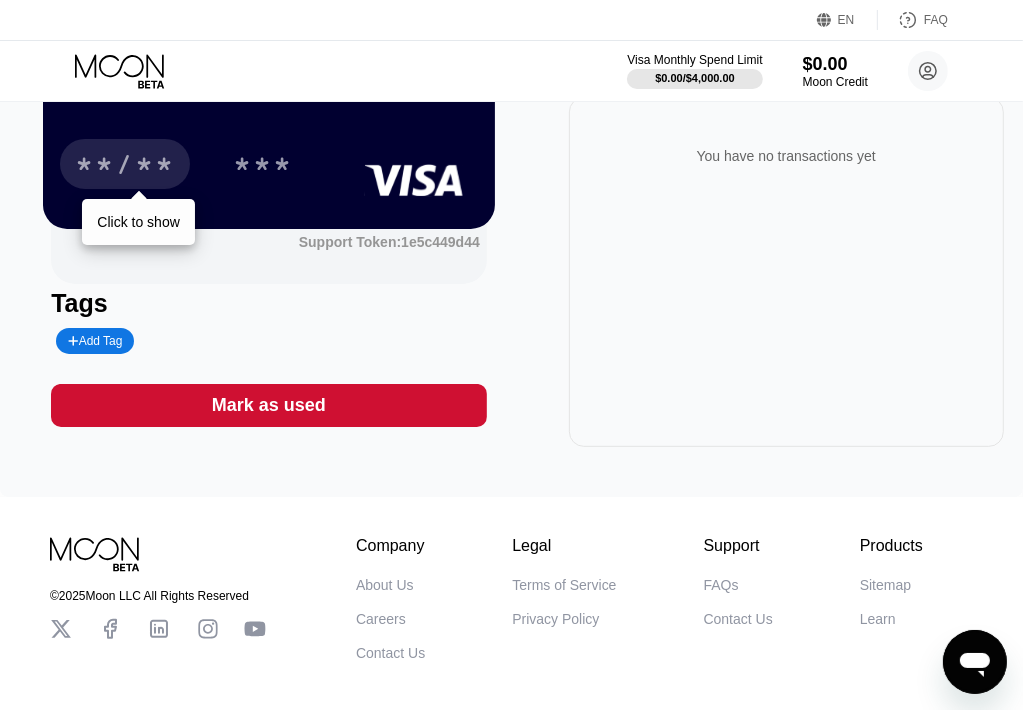 click on "**/**" at bounding box center (125, 164) 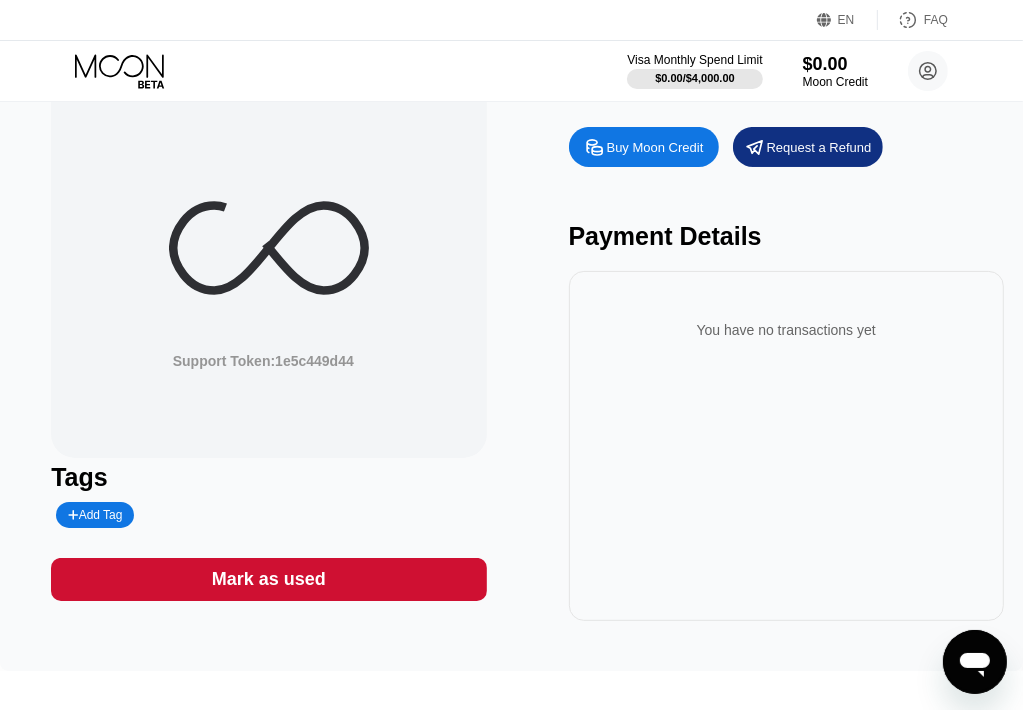 scroll, scrollTop: 0, scrollLeft: 0, axis: both 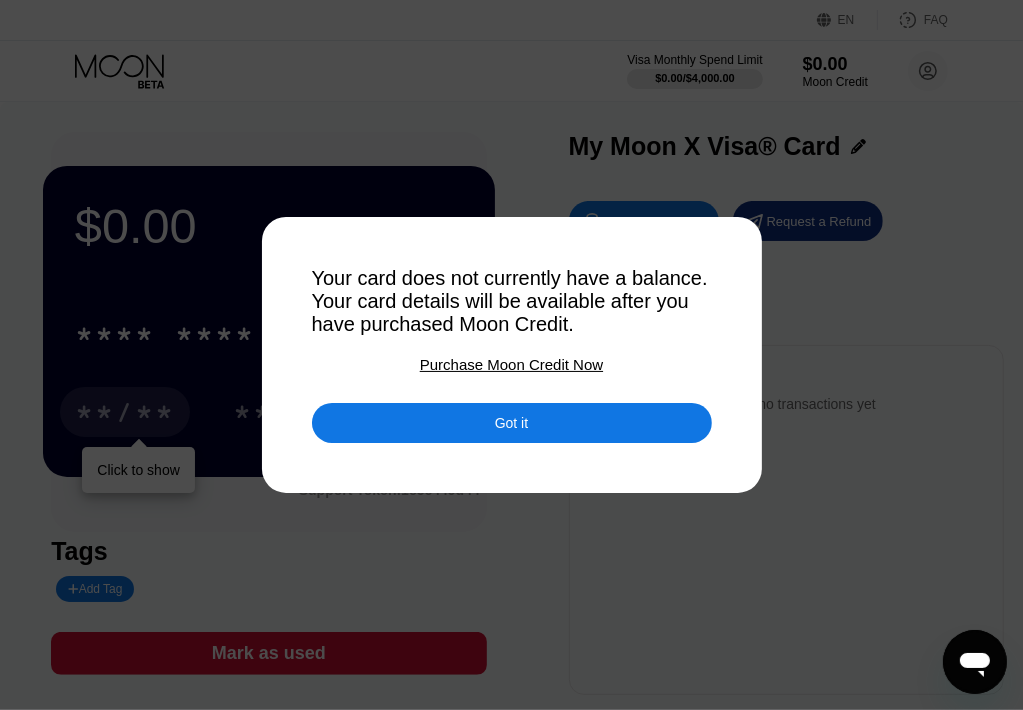 click on "Got it" at bounding box center [512, 423] 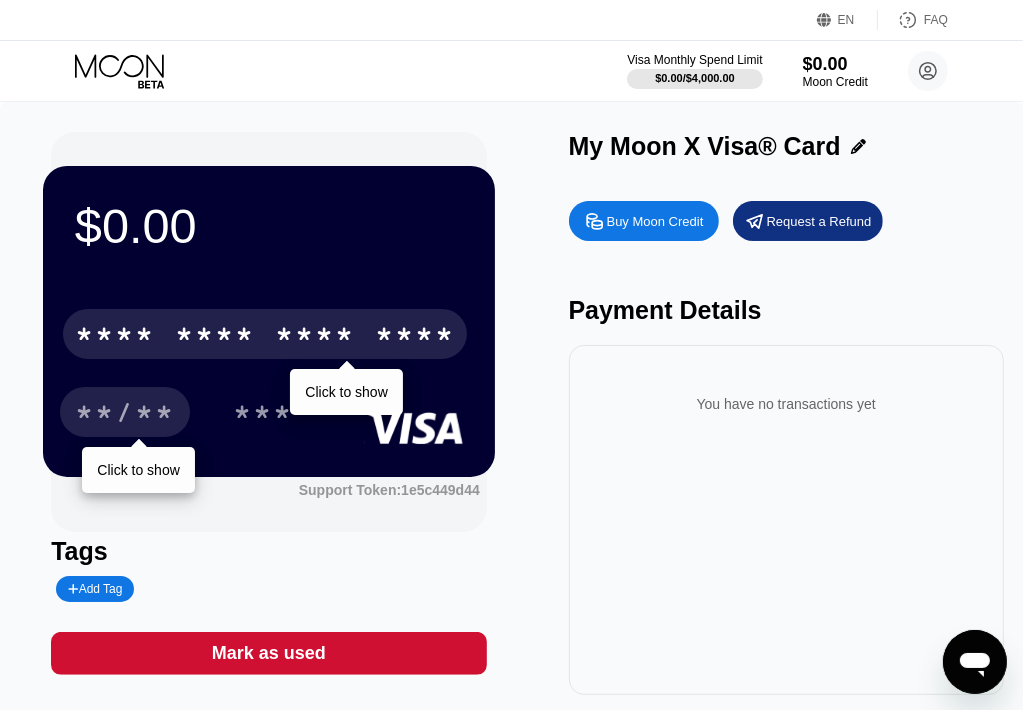 click on "* * * * * * * * * * * * ****" at bounding box center (265, 334) 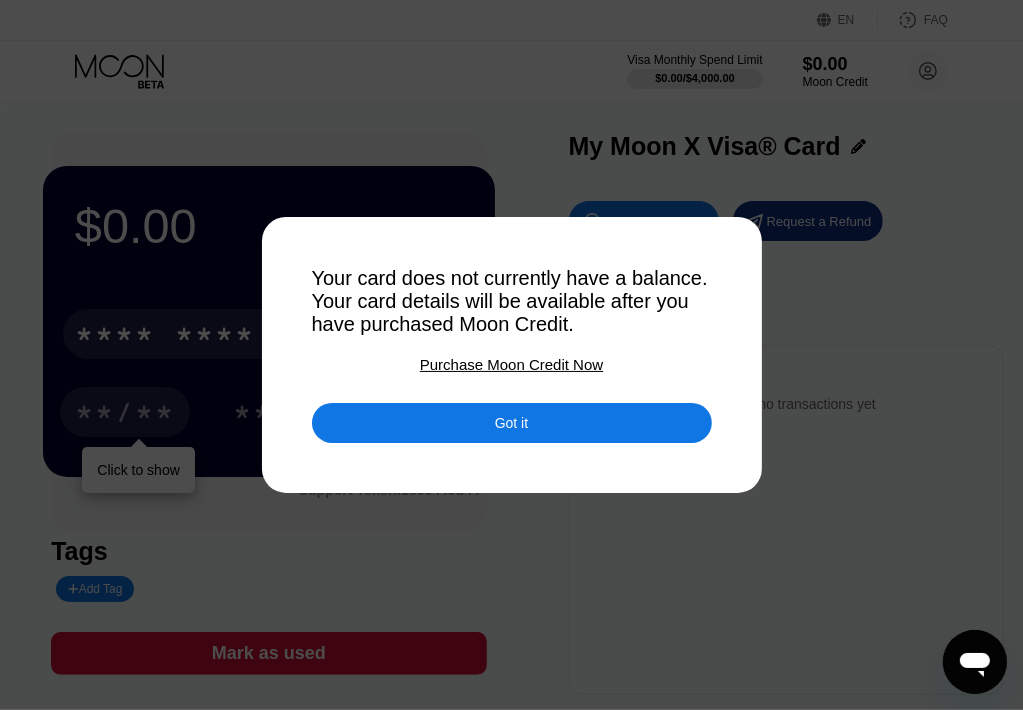 click on "Got it" at bounding box center (512, 423) 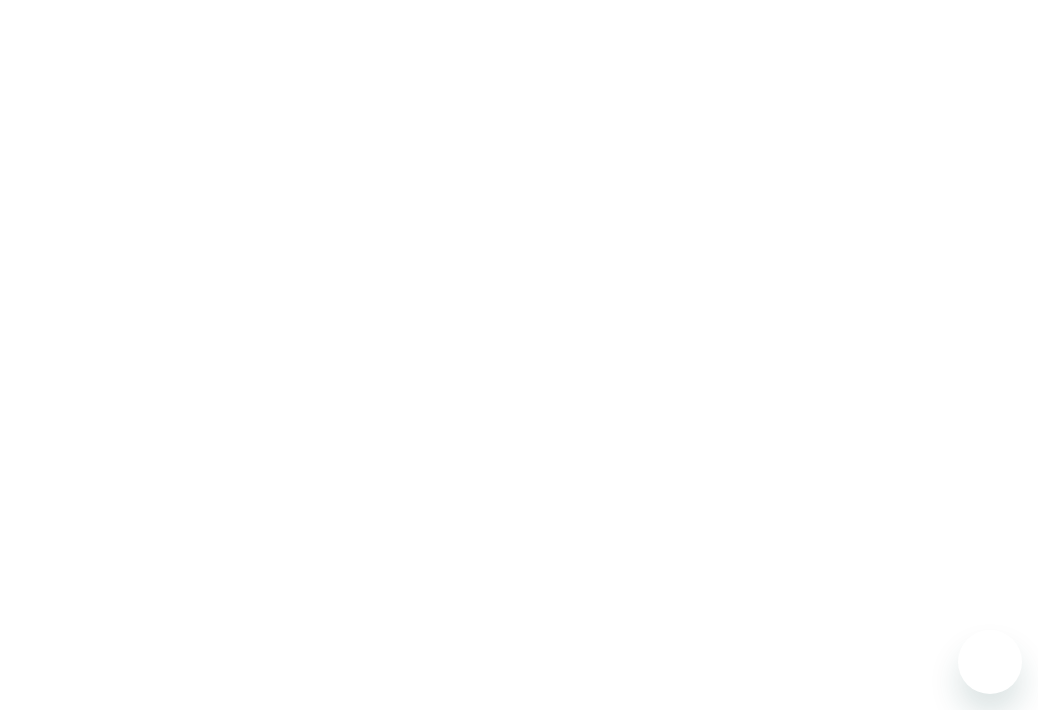 scroll, scrollTop: 0, scrollLeft: 0, axis: both 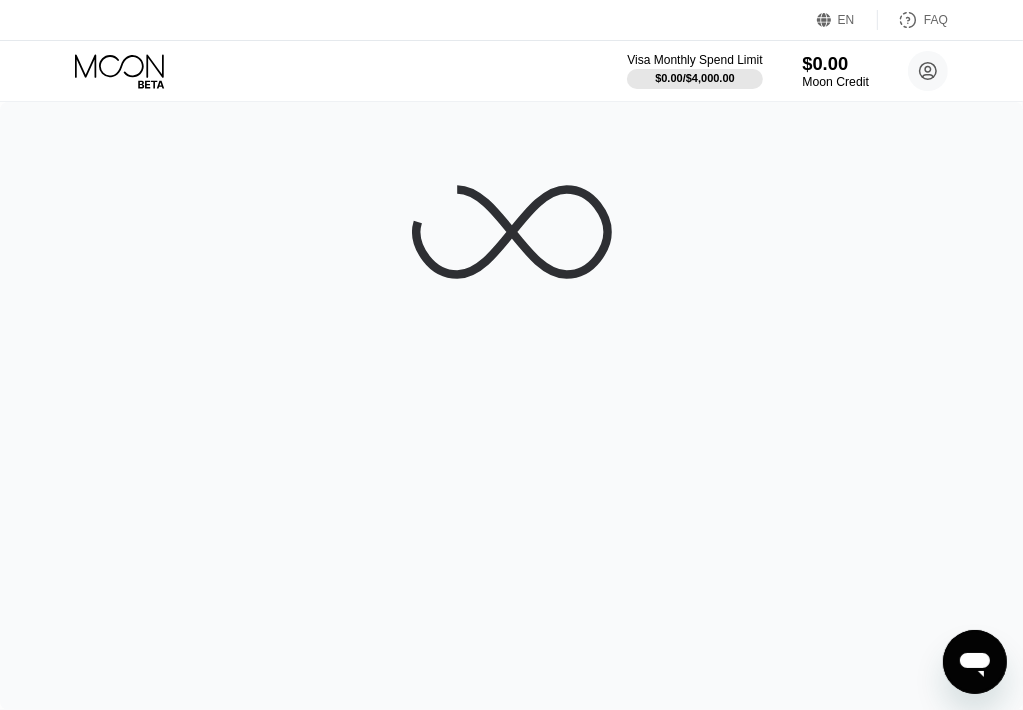 click on "$0.00" at bounding box center [835, 63] 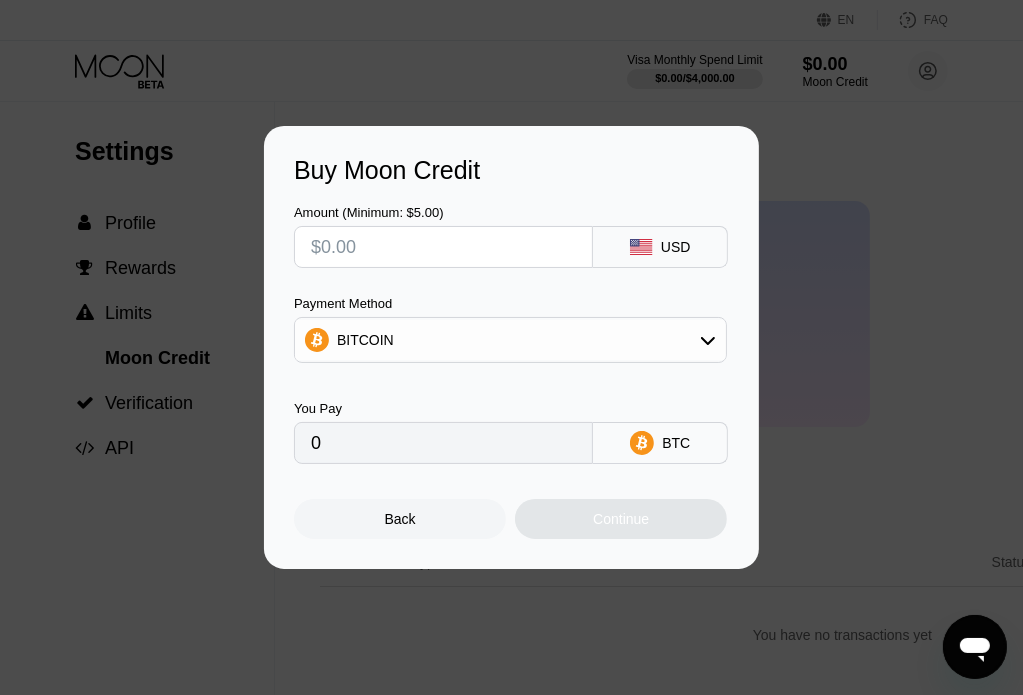 click on "Buy Moon Credit Amount (Minimum: $5.00) USD Payment Method BITCOIN You Pay 0 BTC Back Continue" at bounding box center (511, 347) 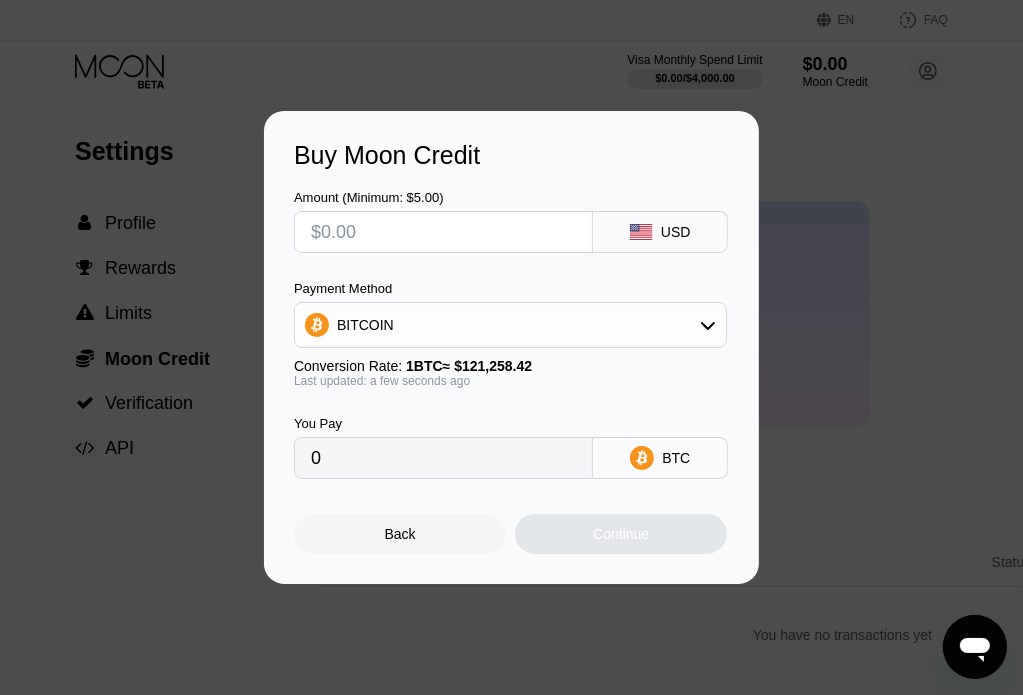 click on "Back" at bounding box center [400, 534] 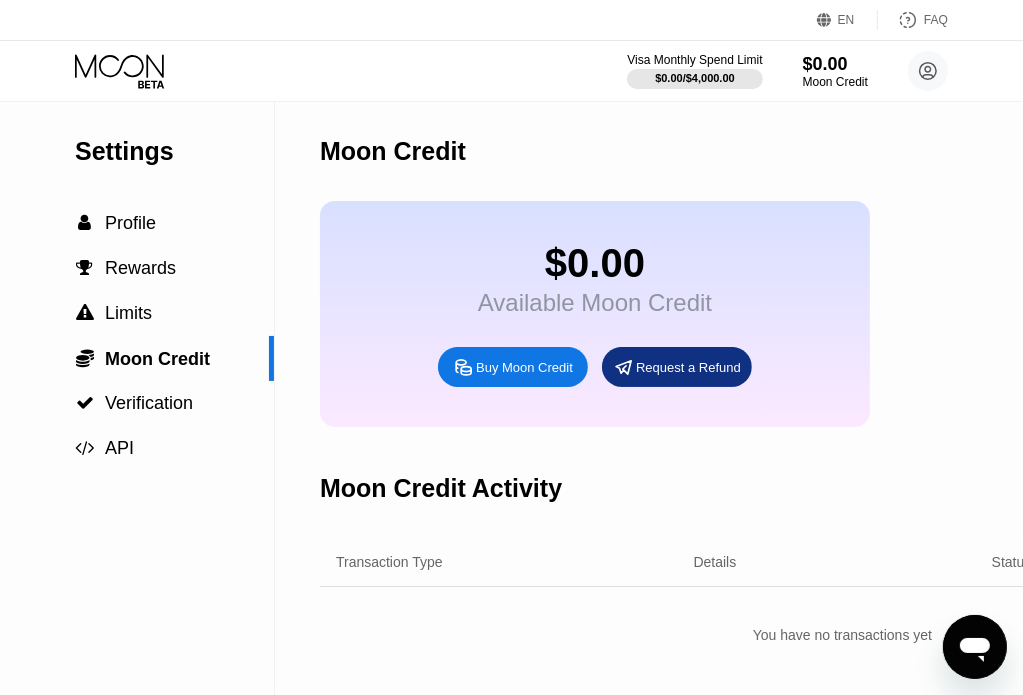 click on "Settings" at bounding box center [174, 151] 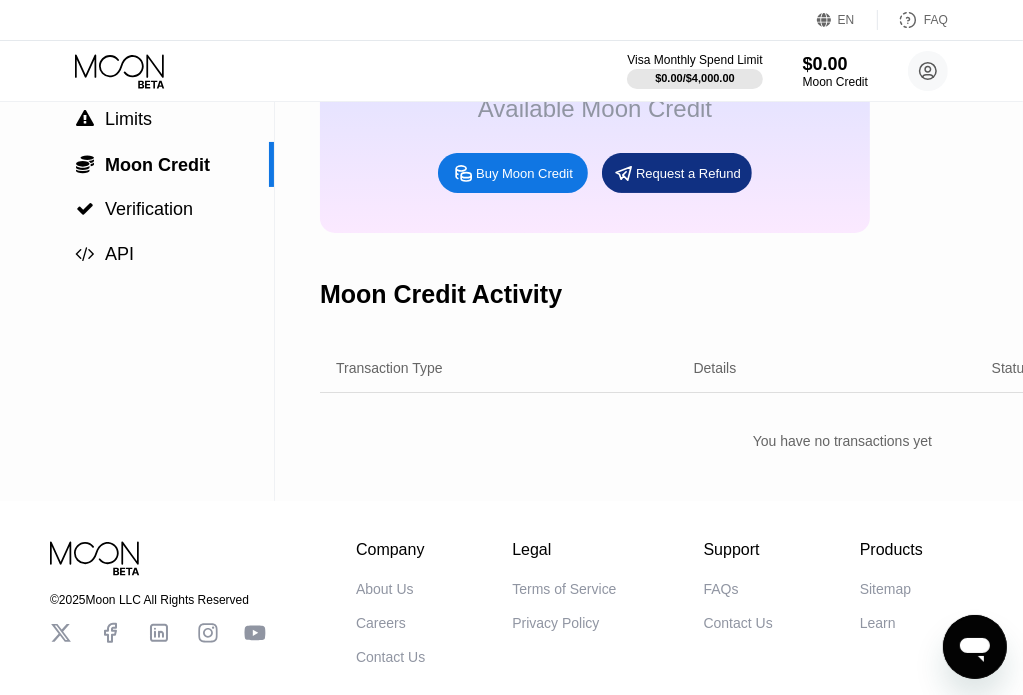 scroll, scrollTop: 304, scrollLeft: 0, axis: vertical 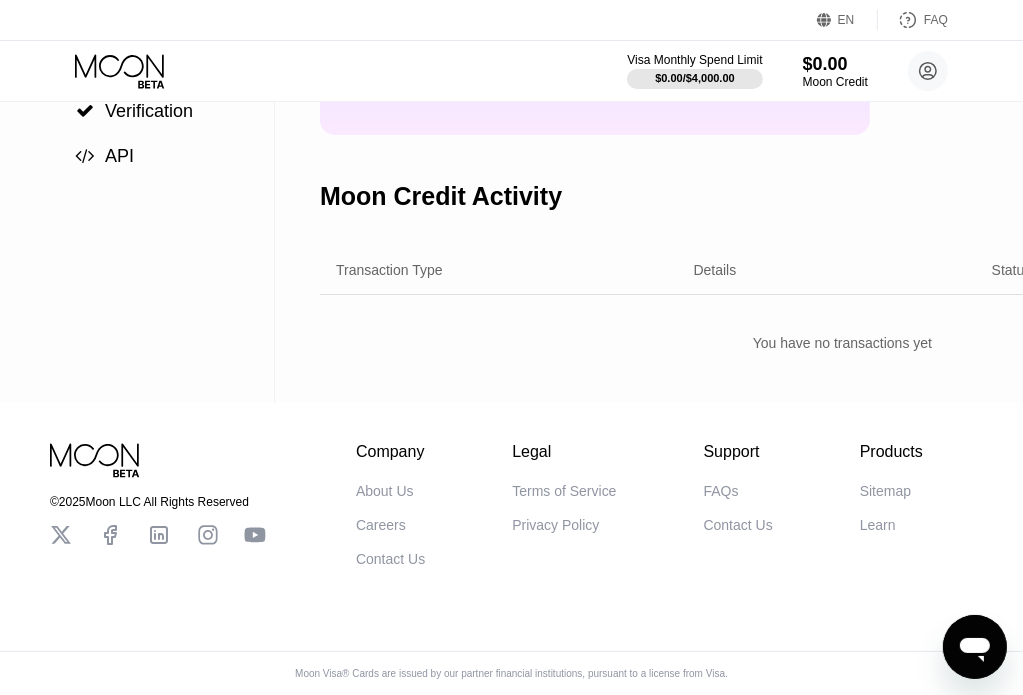 click on "Moon Credit Activity" at bounding box center [441, 196] 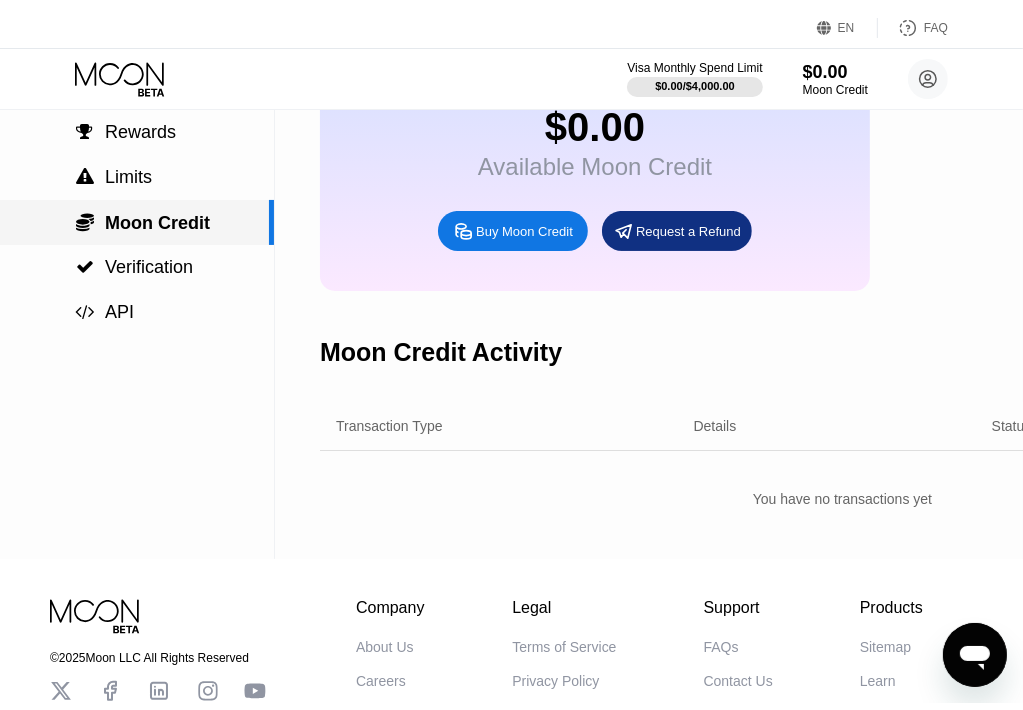 scroll, scrollTop: 0, scrollLeft: 0, axis: both 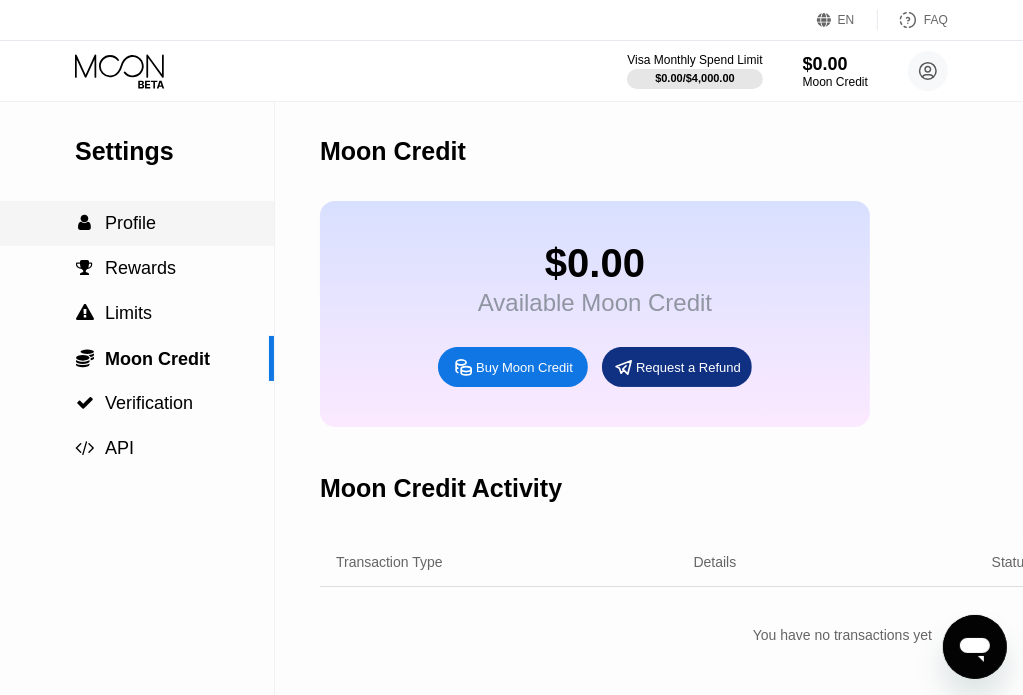 click on "Profile" at bounding box center [130, 223] 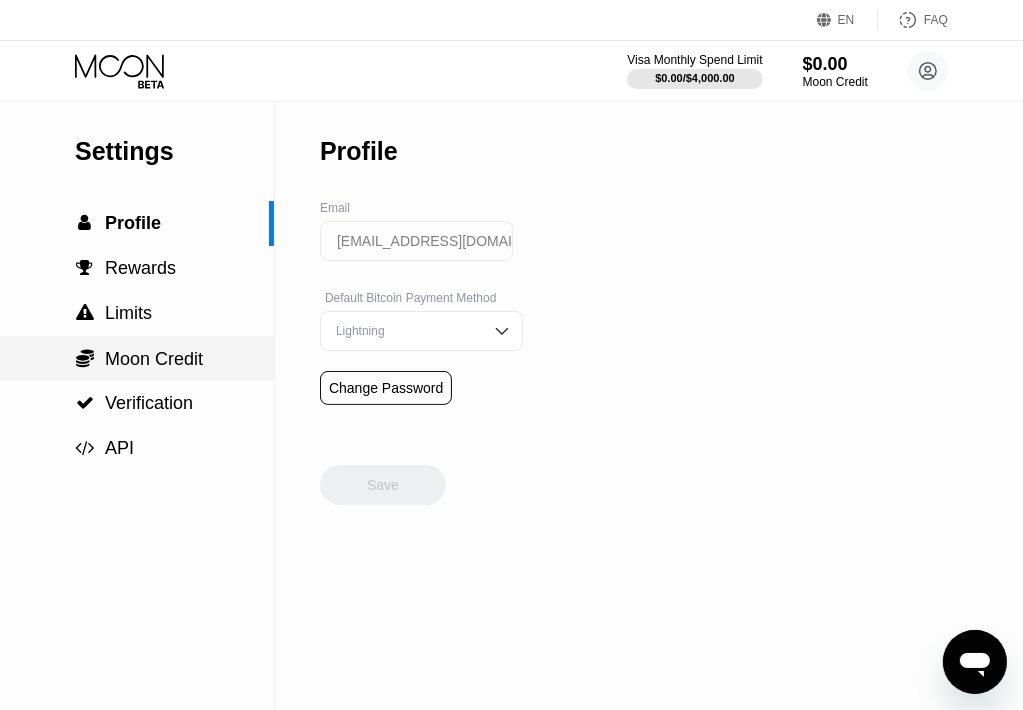 click on "Moon Credit" at bounding box center (154, 359) 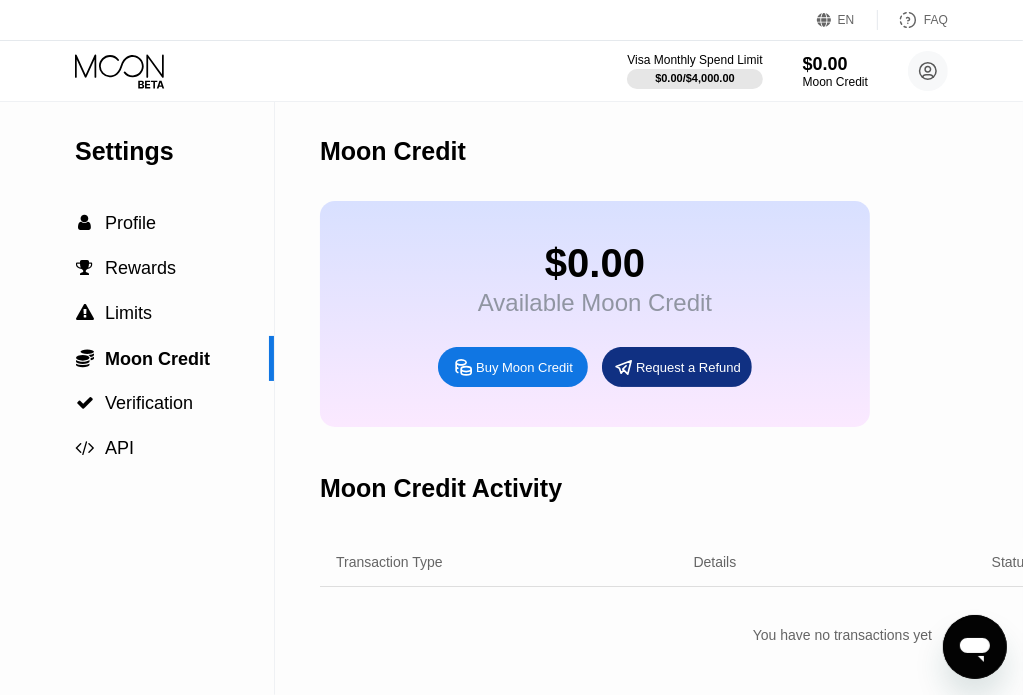 click 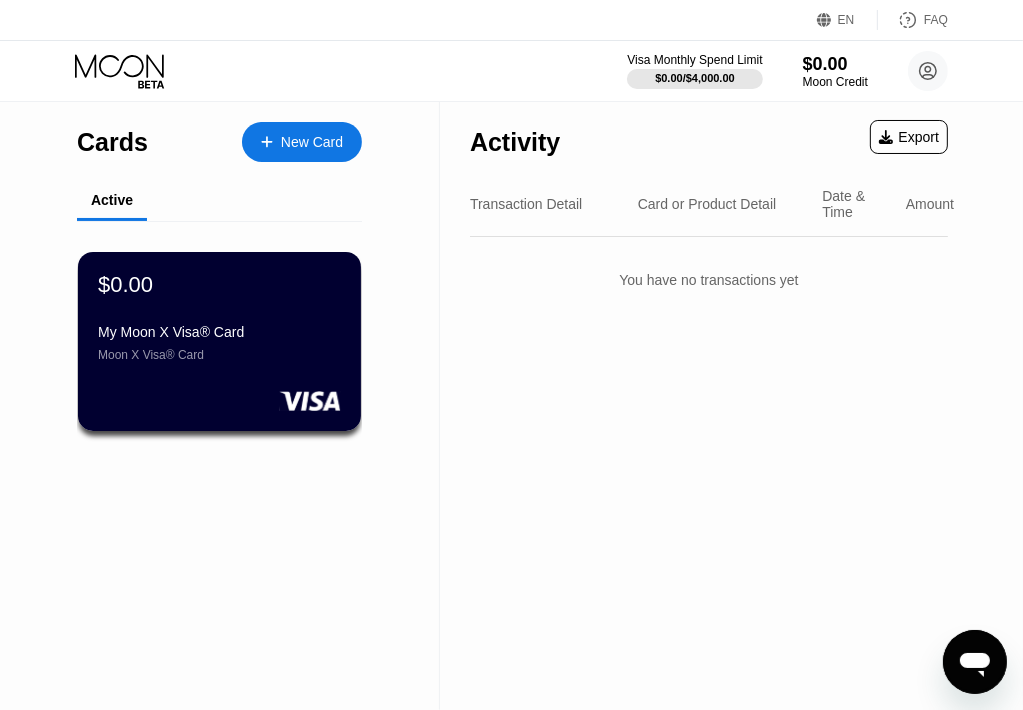 click on "My Moon X Visa® Card" at bounding box center [219, 332] 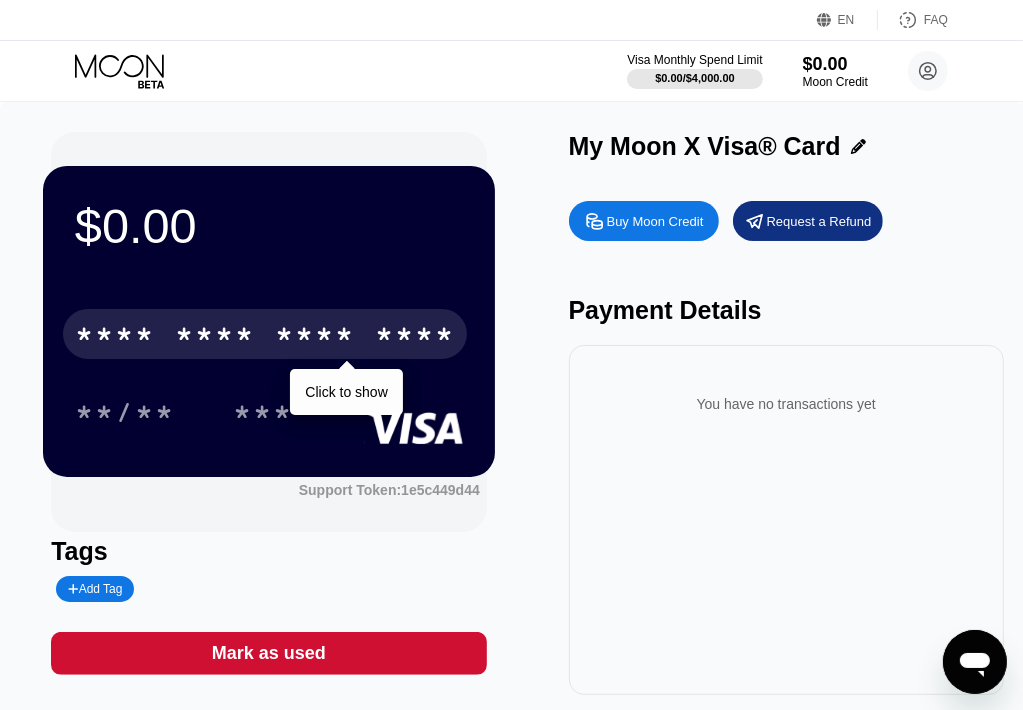 click on "* * * *" at bounding box center (215, 337) 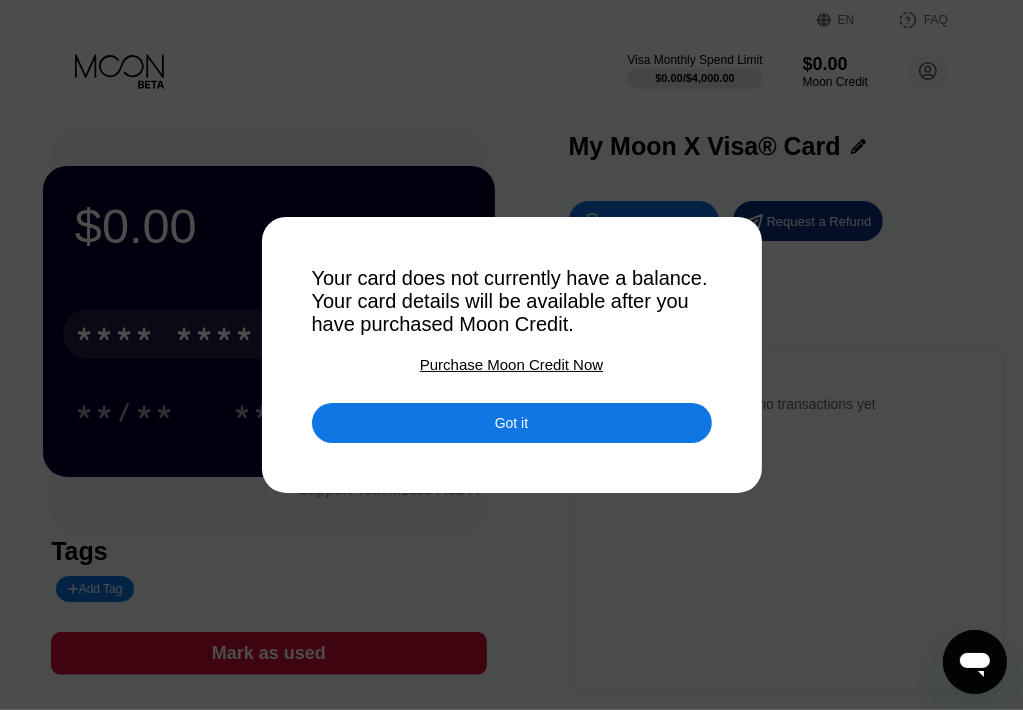 click at bounding box center (519, 355) 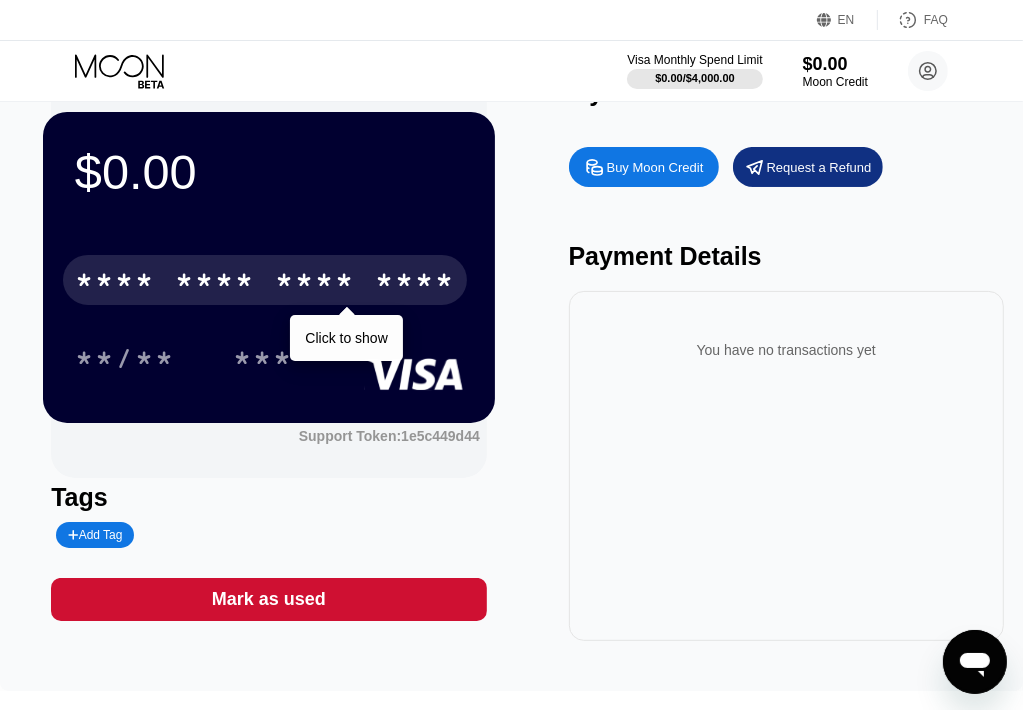 scroll, scrollTop: 0, scrollLeft: 0, axis: both 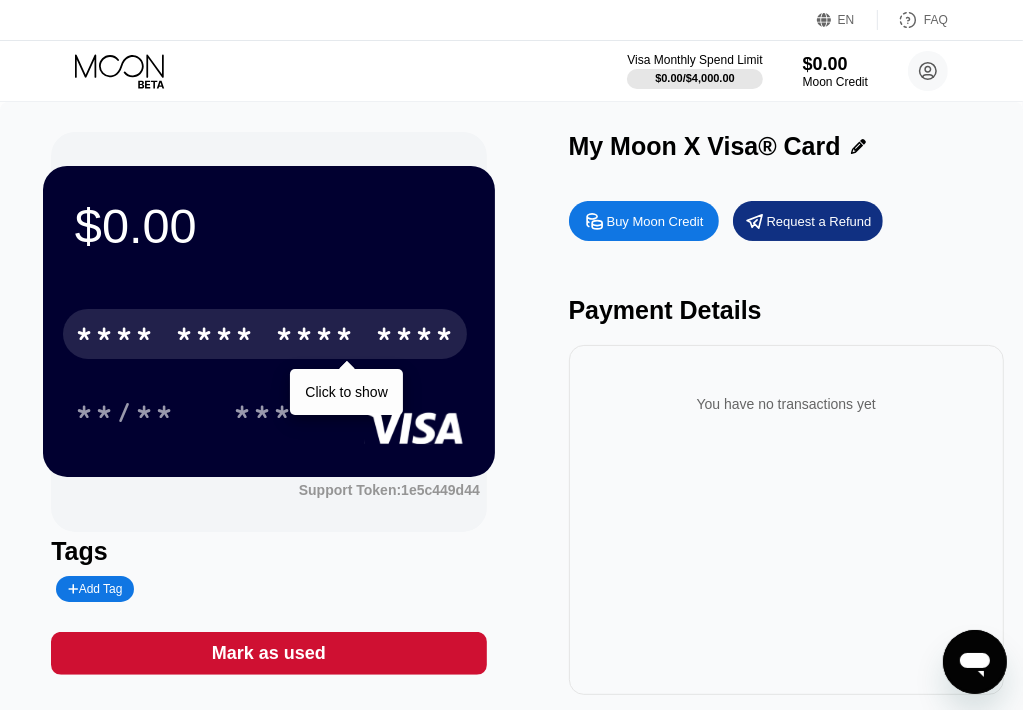 click on "* * * *" at bounding box center [315, 337] 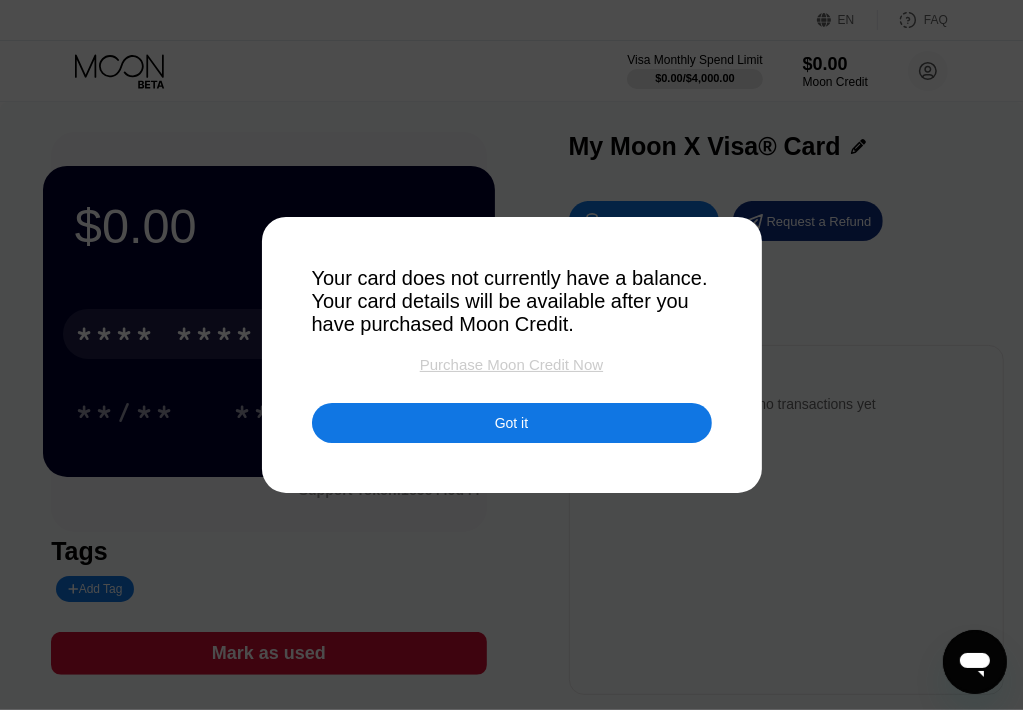 click on "Purchase Moon Credit Now" at bounding box center (511, 364) 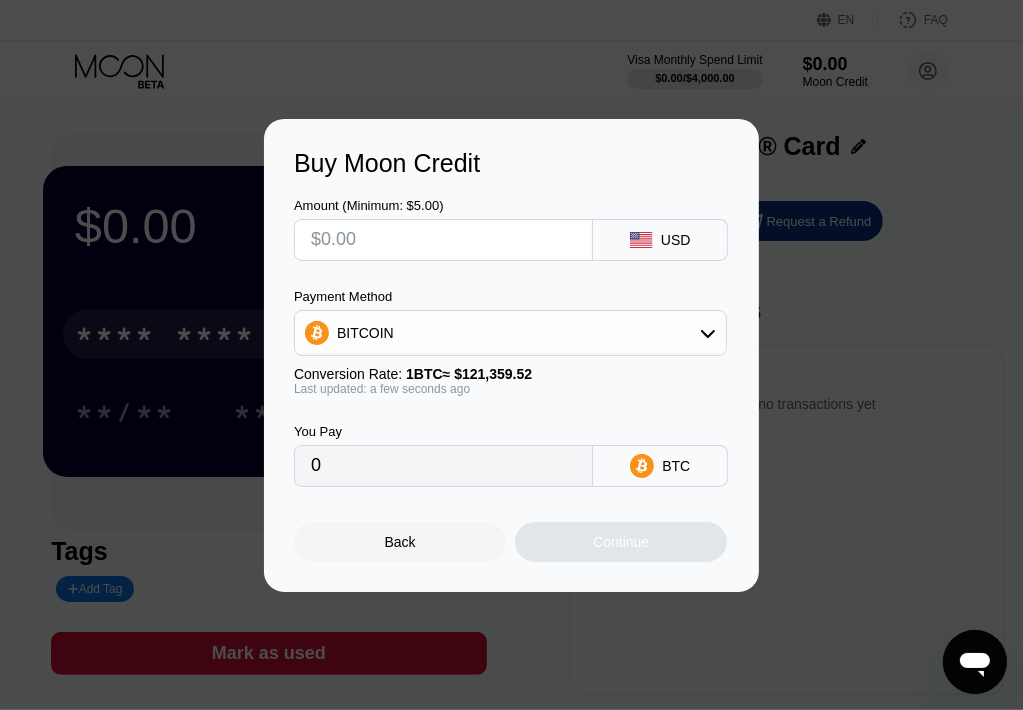 click on "Back" at bounding box center (400, 542) 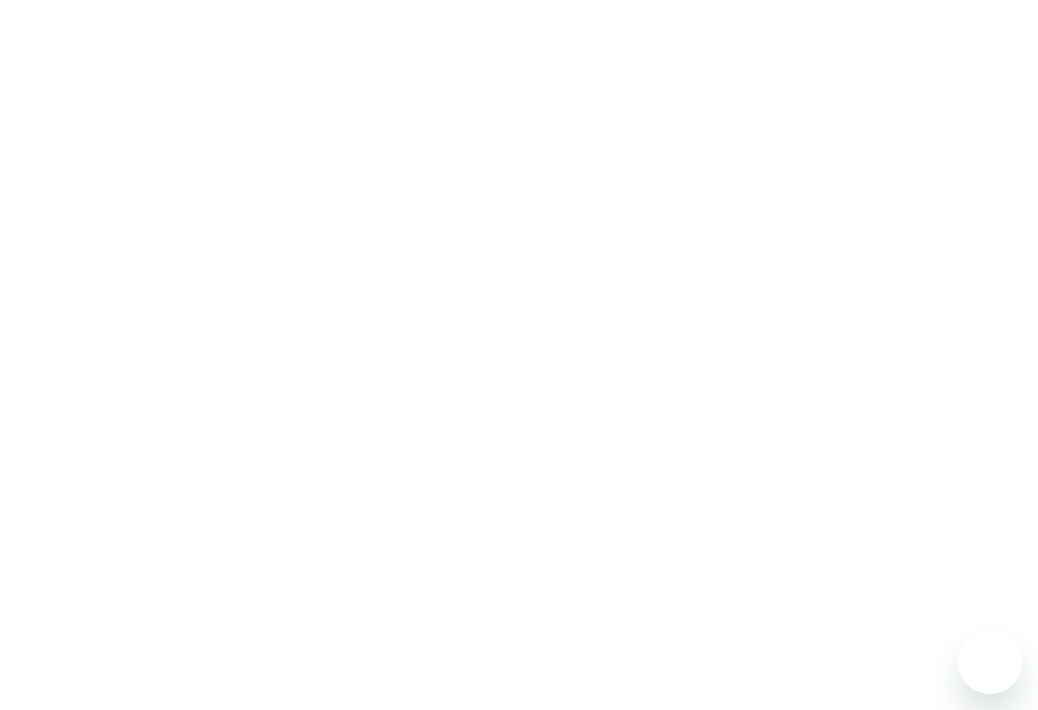 scroll, scrollTop: 0, scrollLeft: 0, axis: both 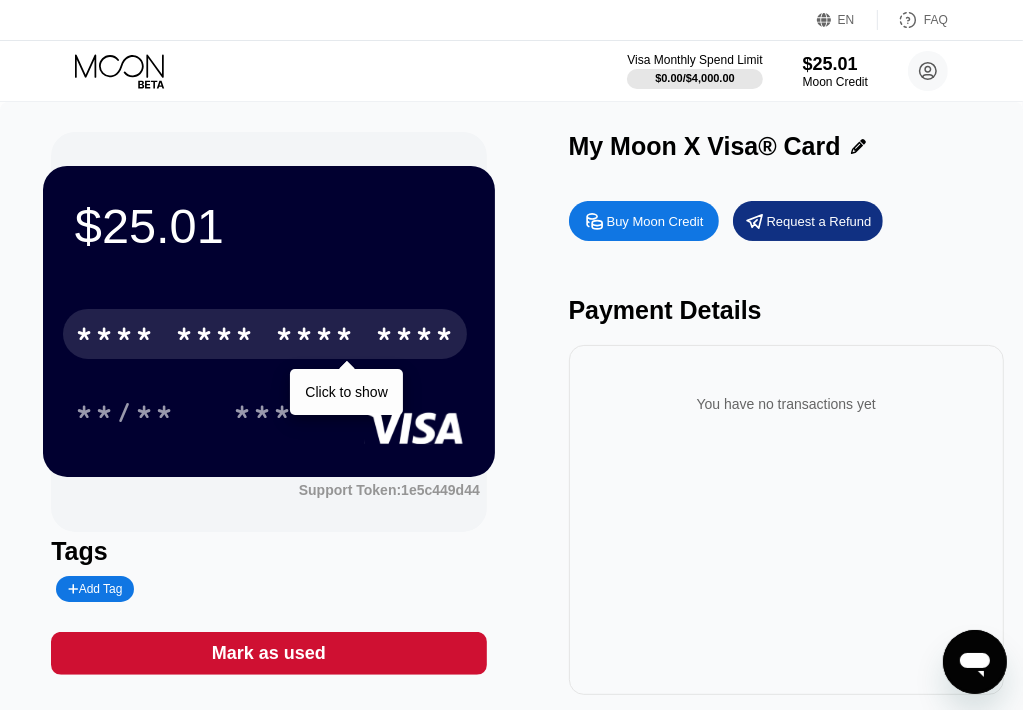 click on "* * * * * * * * * * * * ****" at bounding box center (265, 334) 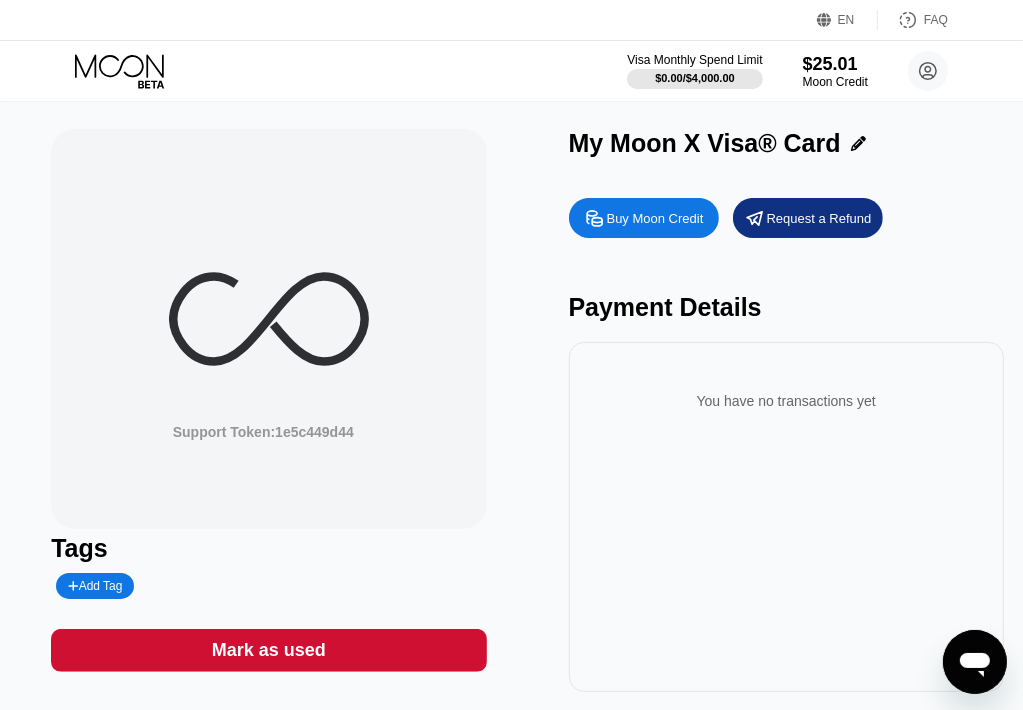scroll, scrollTop: 0, scrollLeft: 0, axis: both 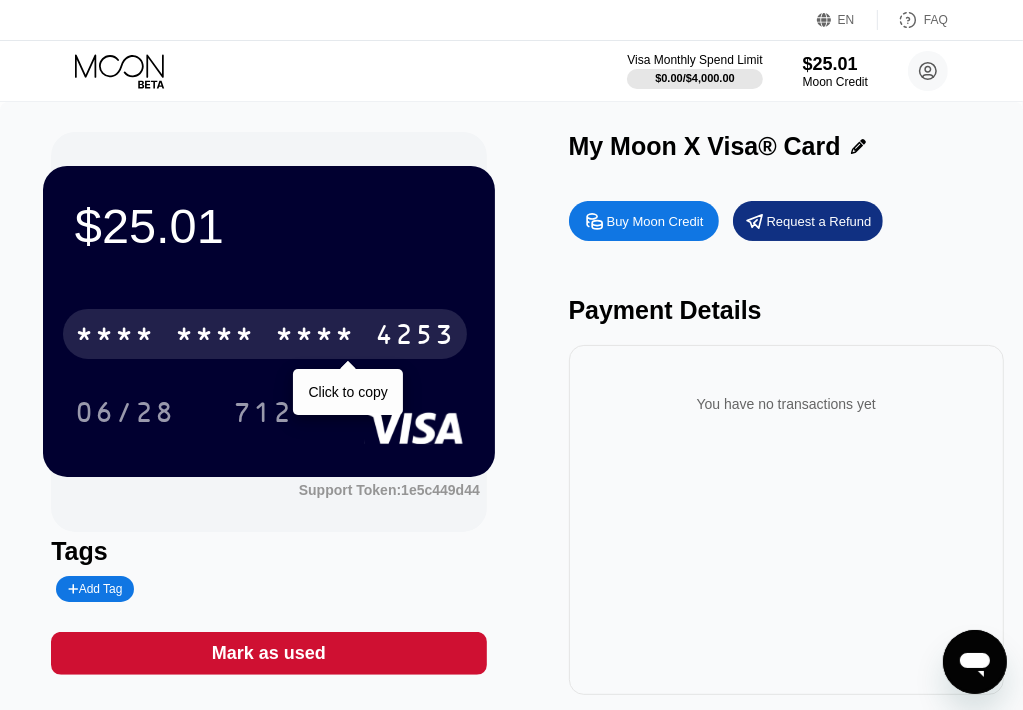 click on "4253" at bounding box center (415, 337) 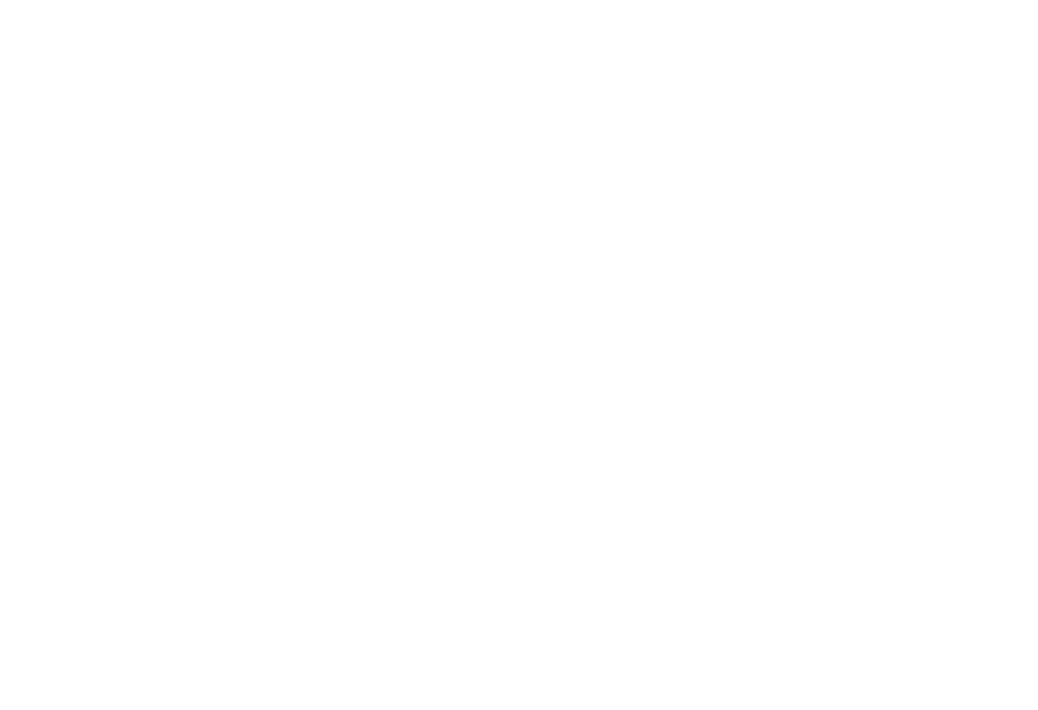 scroll, scrollTop: 0, scrollLeft: 0, axis: both 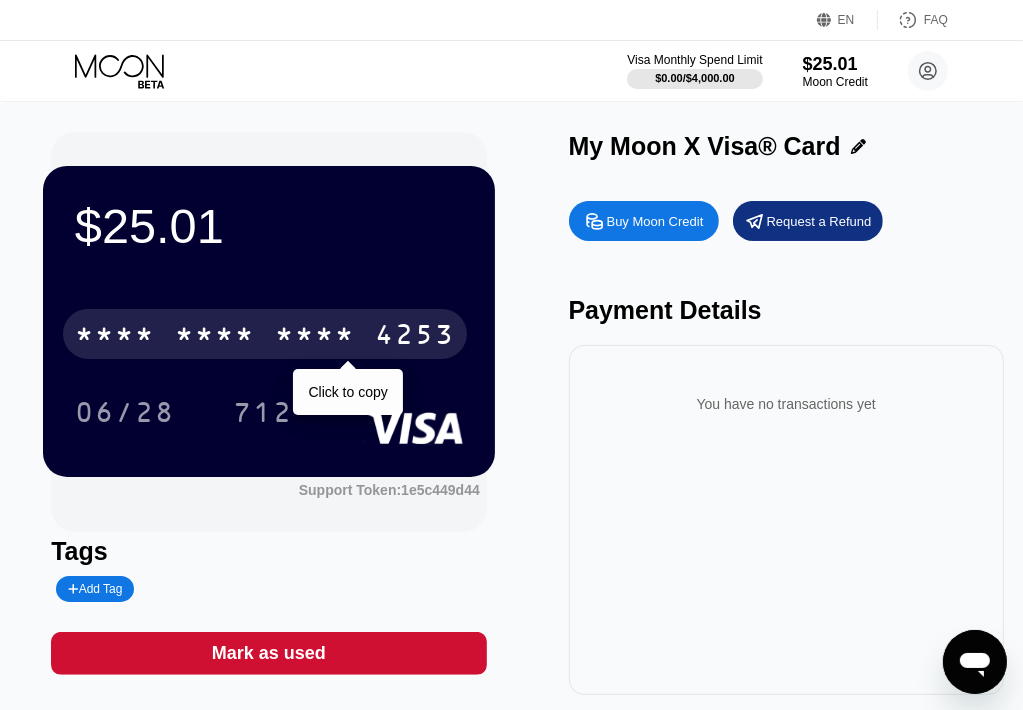 click on "* * * * * * * * * * * * 4253" at bounding box center (265, 334) 